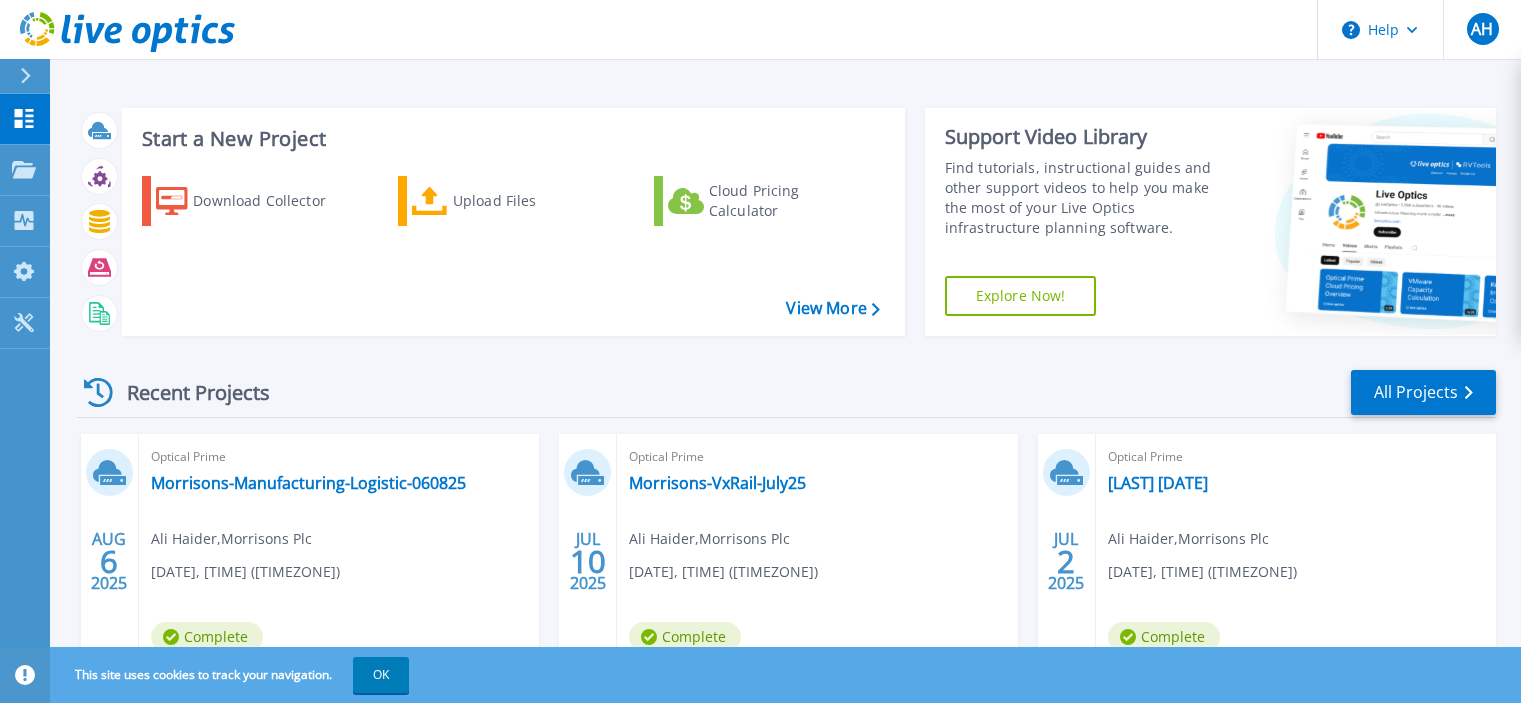 scroll, scrollTop: 0, scrollLeft: 0, axis: both 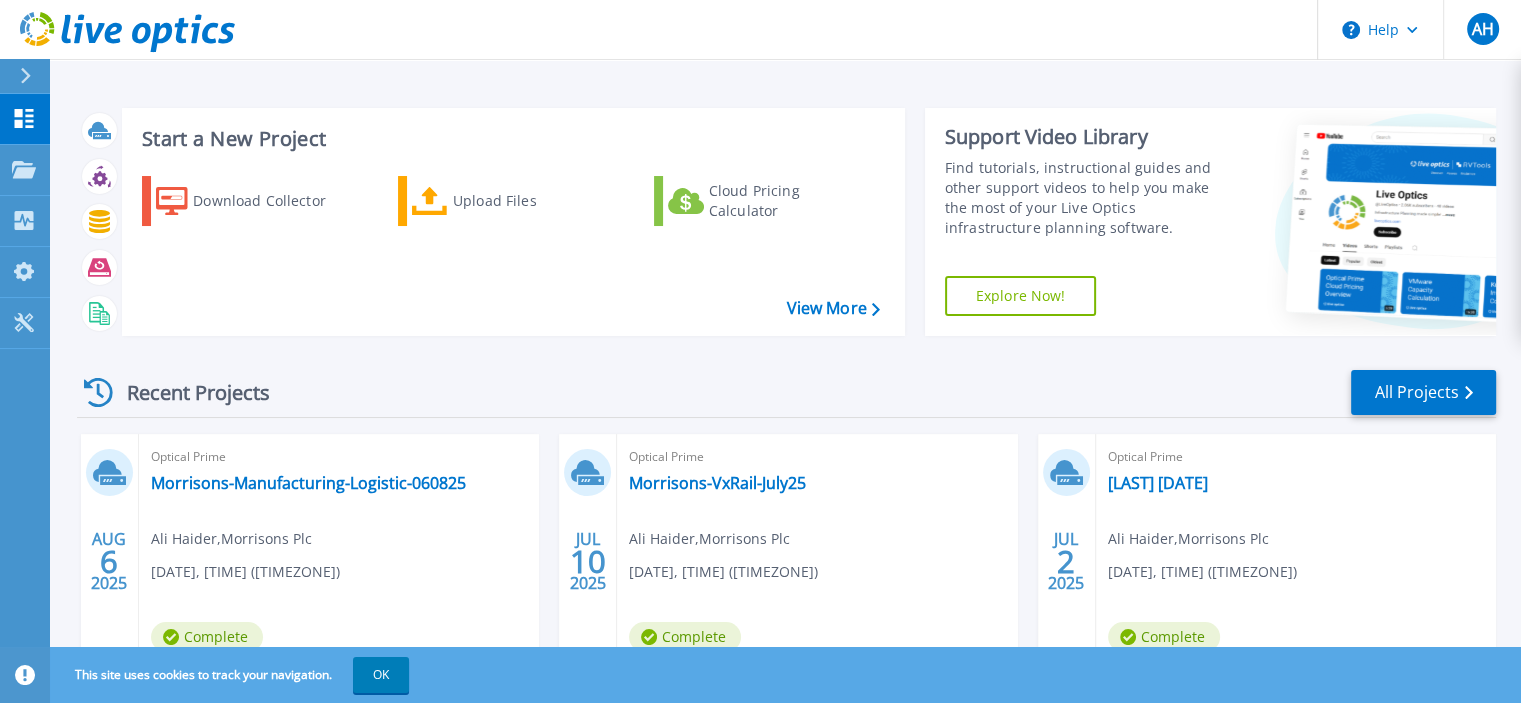 click 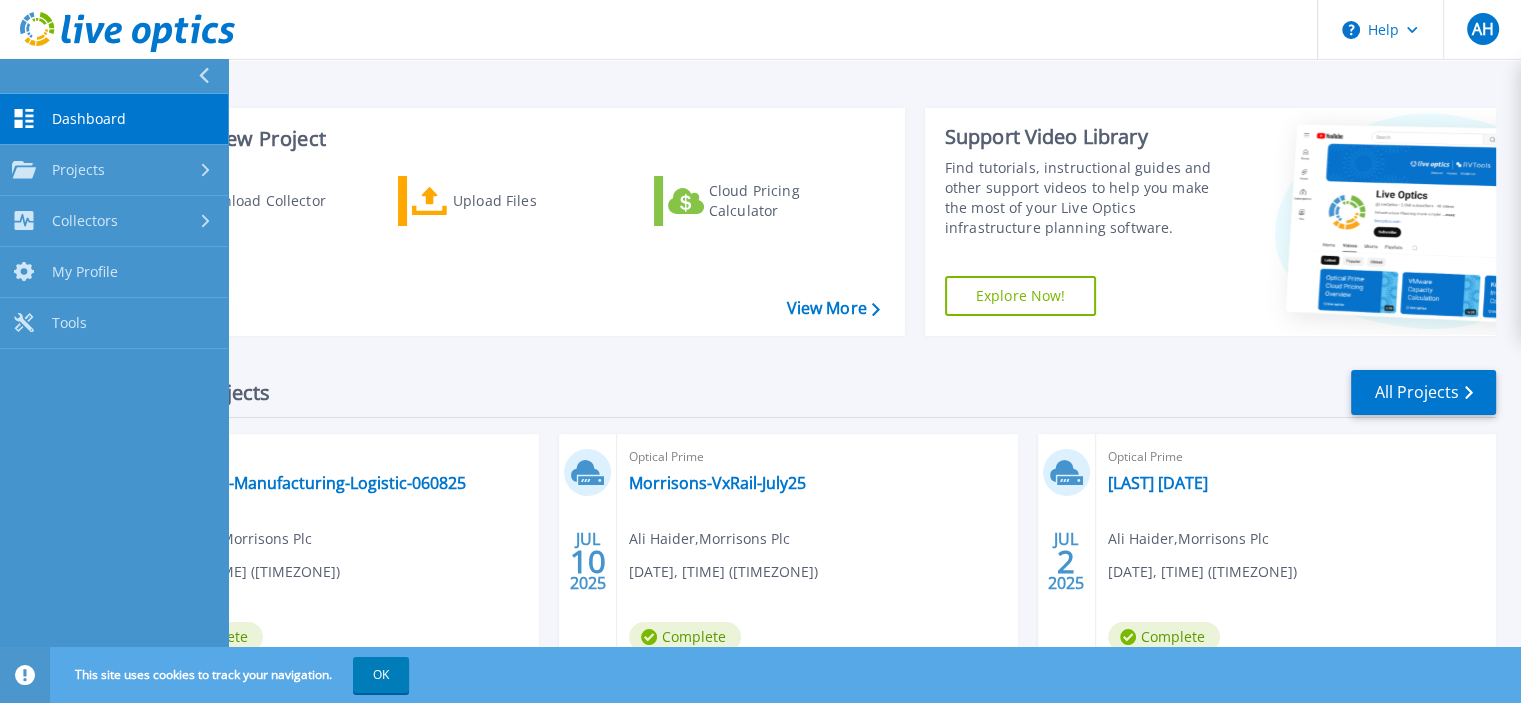 click on "Recent Projects All Projects" at bounding box center [786, 393] 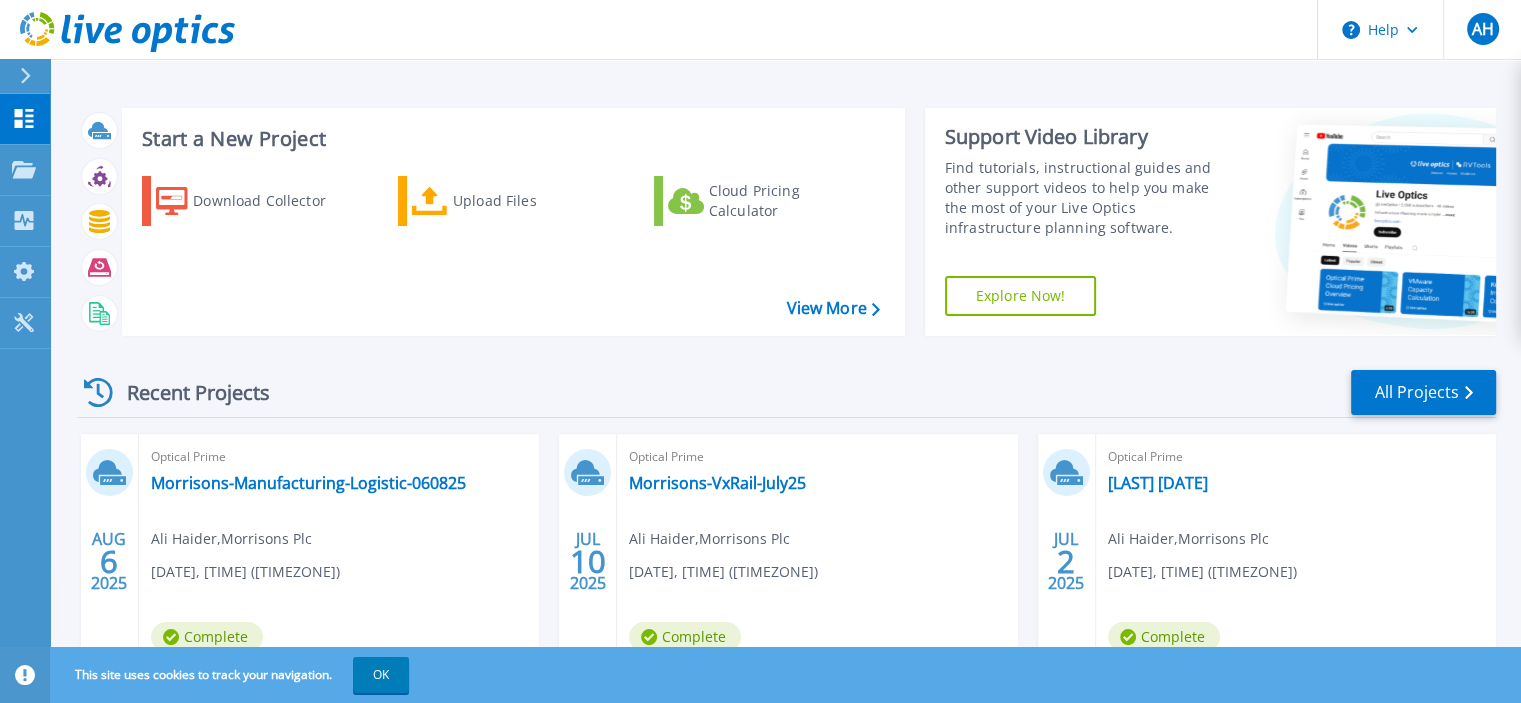 scroll, scrollTop: 200, scrollLeft: 0, axis: vertical 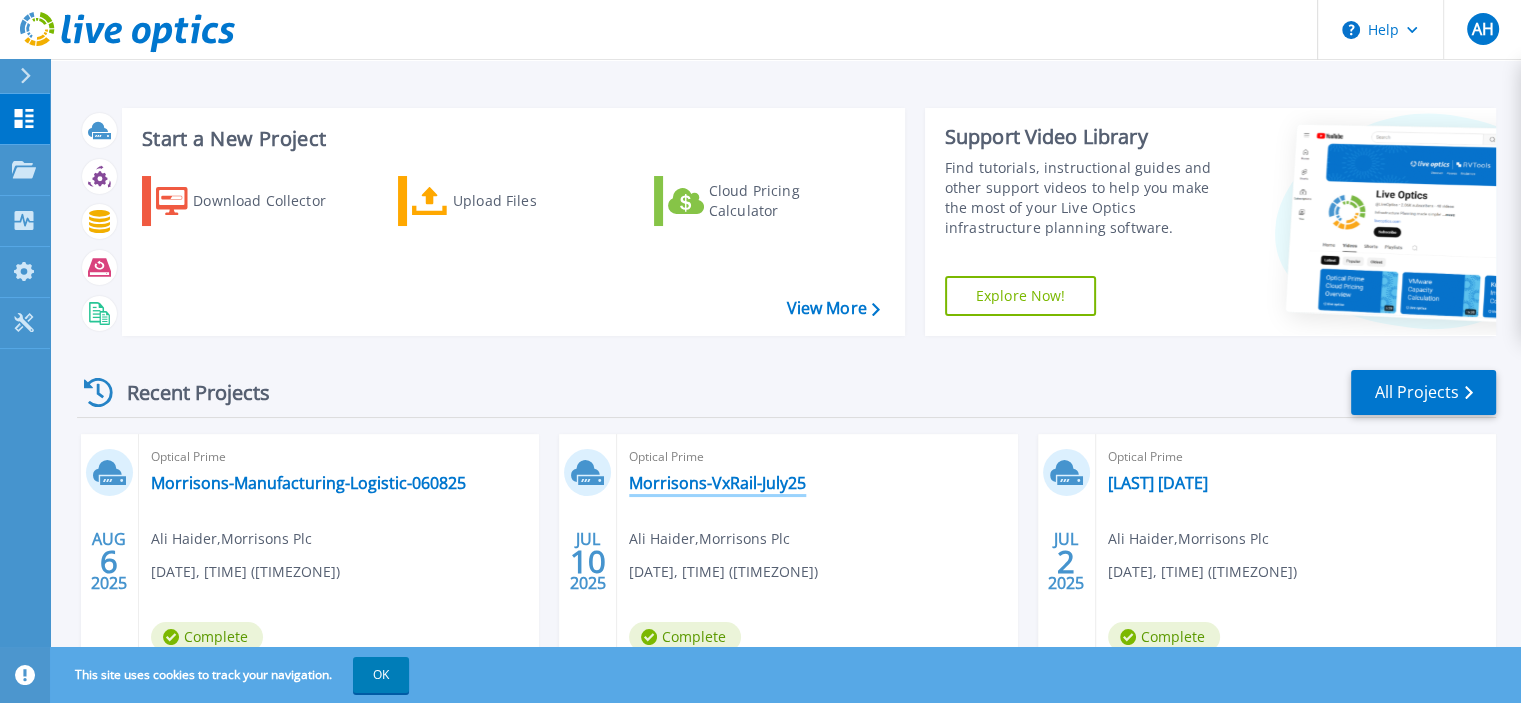 click on "Morrisons-VxRail-July25" at bounding box center (717, 483) 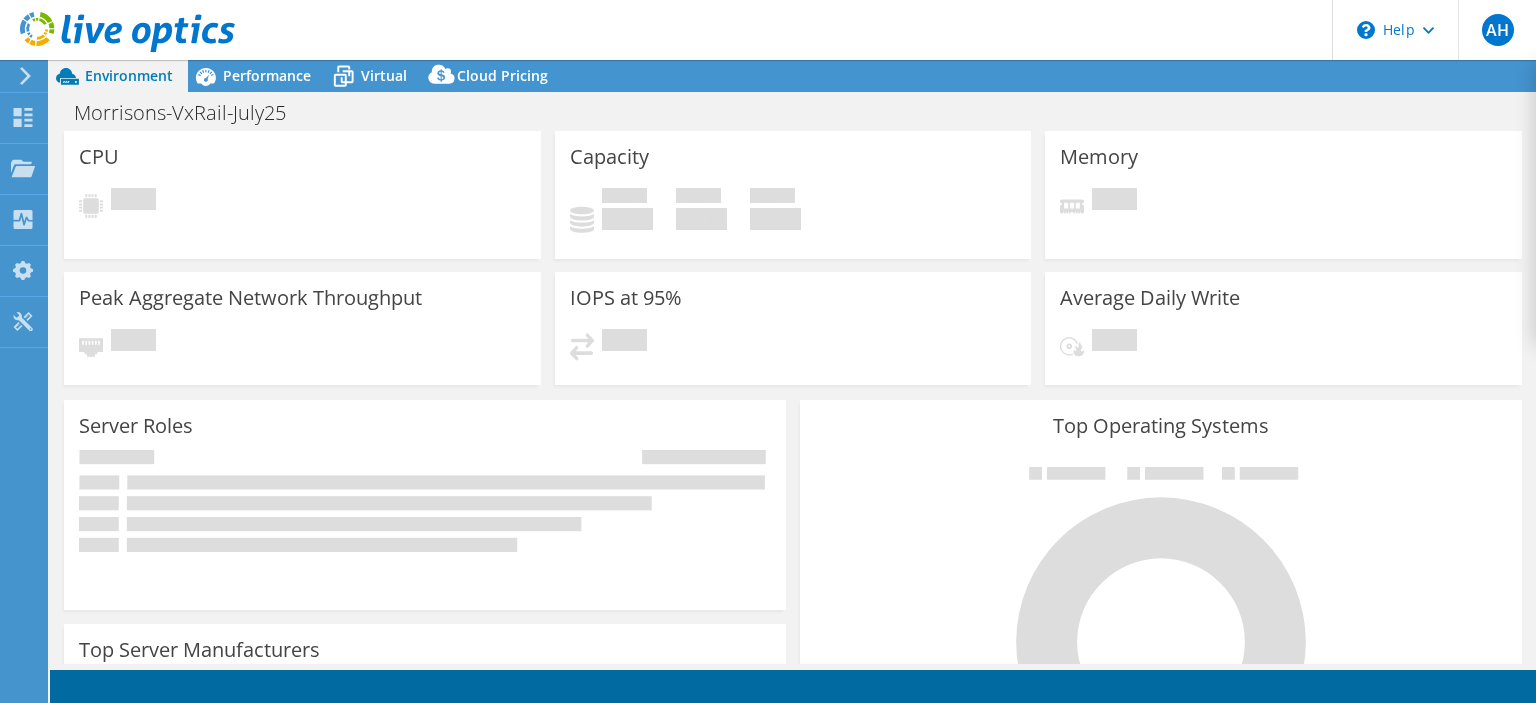 scroll, scrollTop: 0, scrollLeft: 0, axis: both 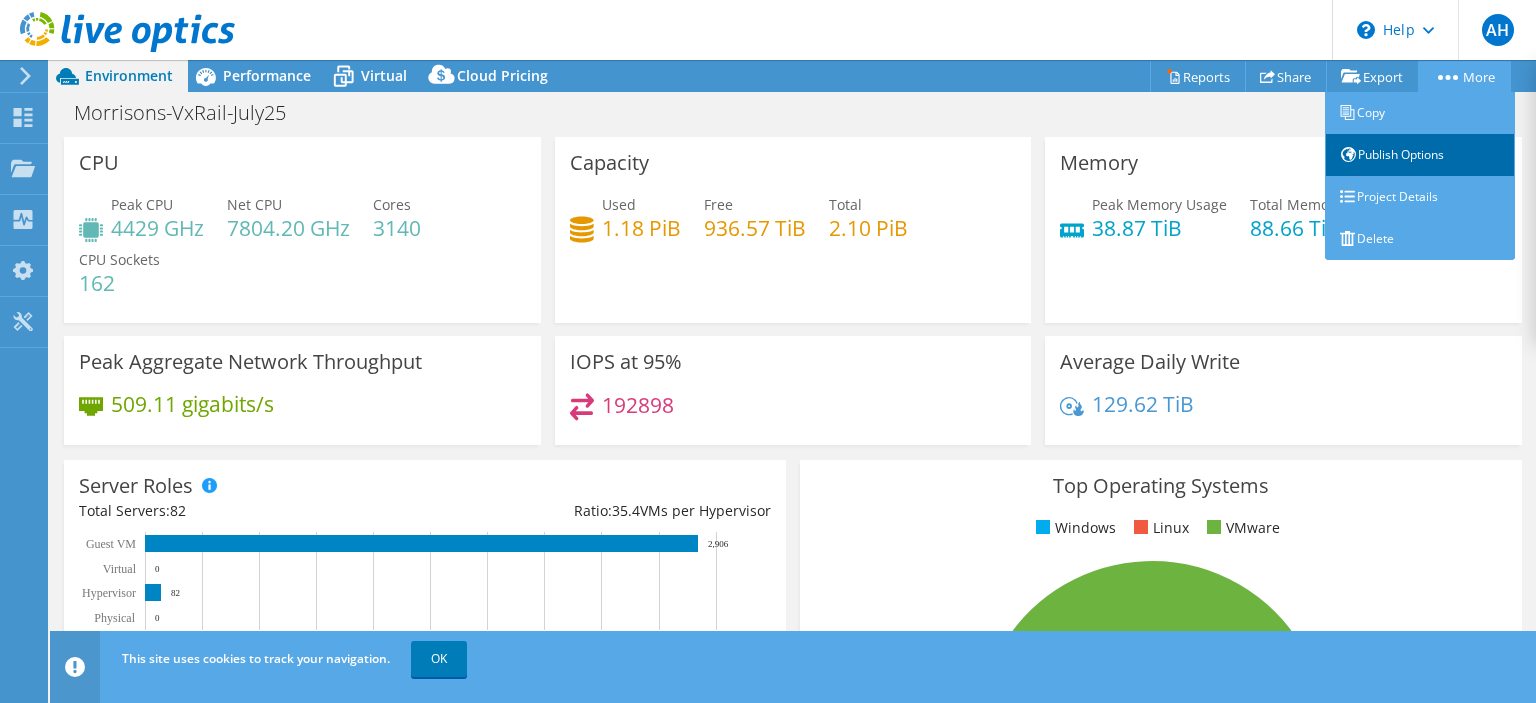 click on "Publish Options" at bounding box center [1420, 155] 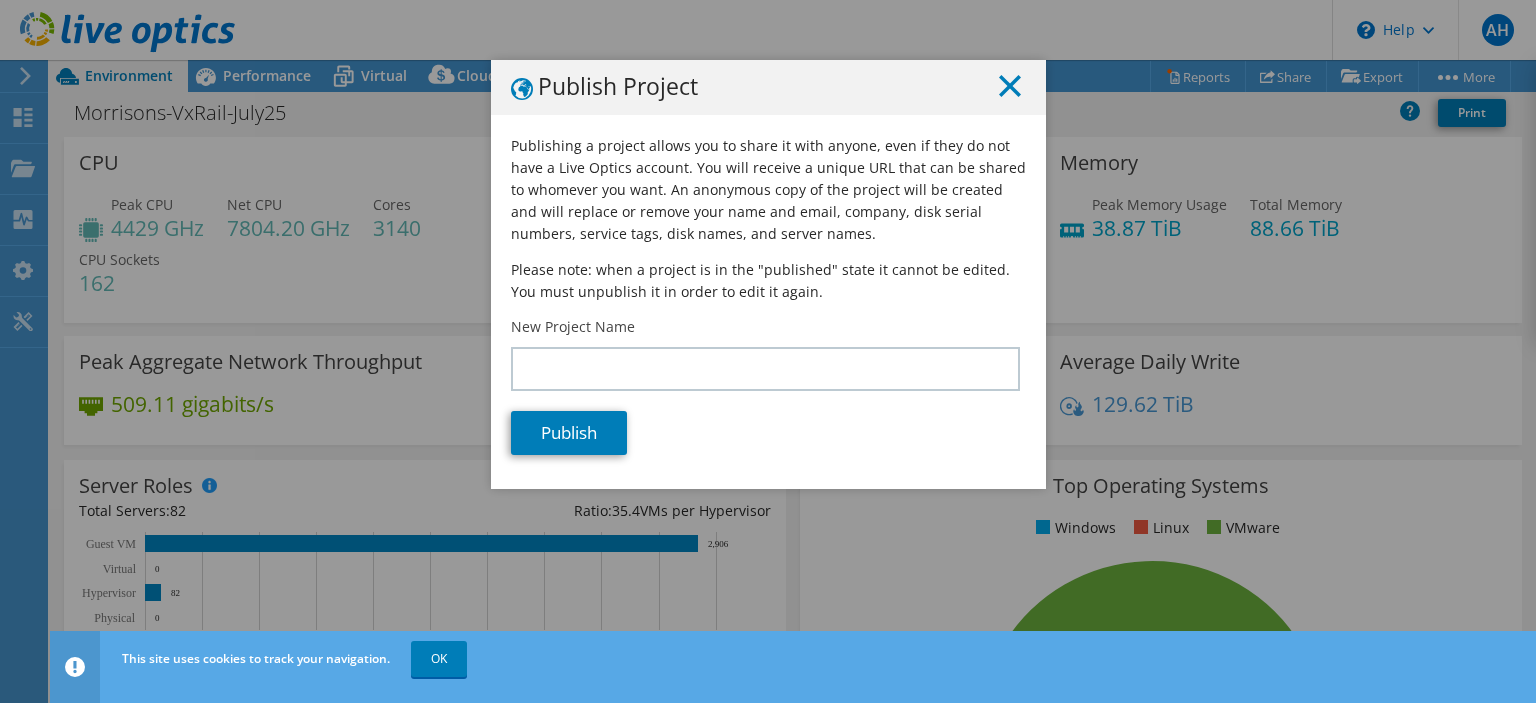 click 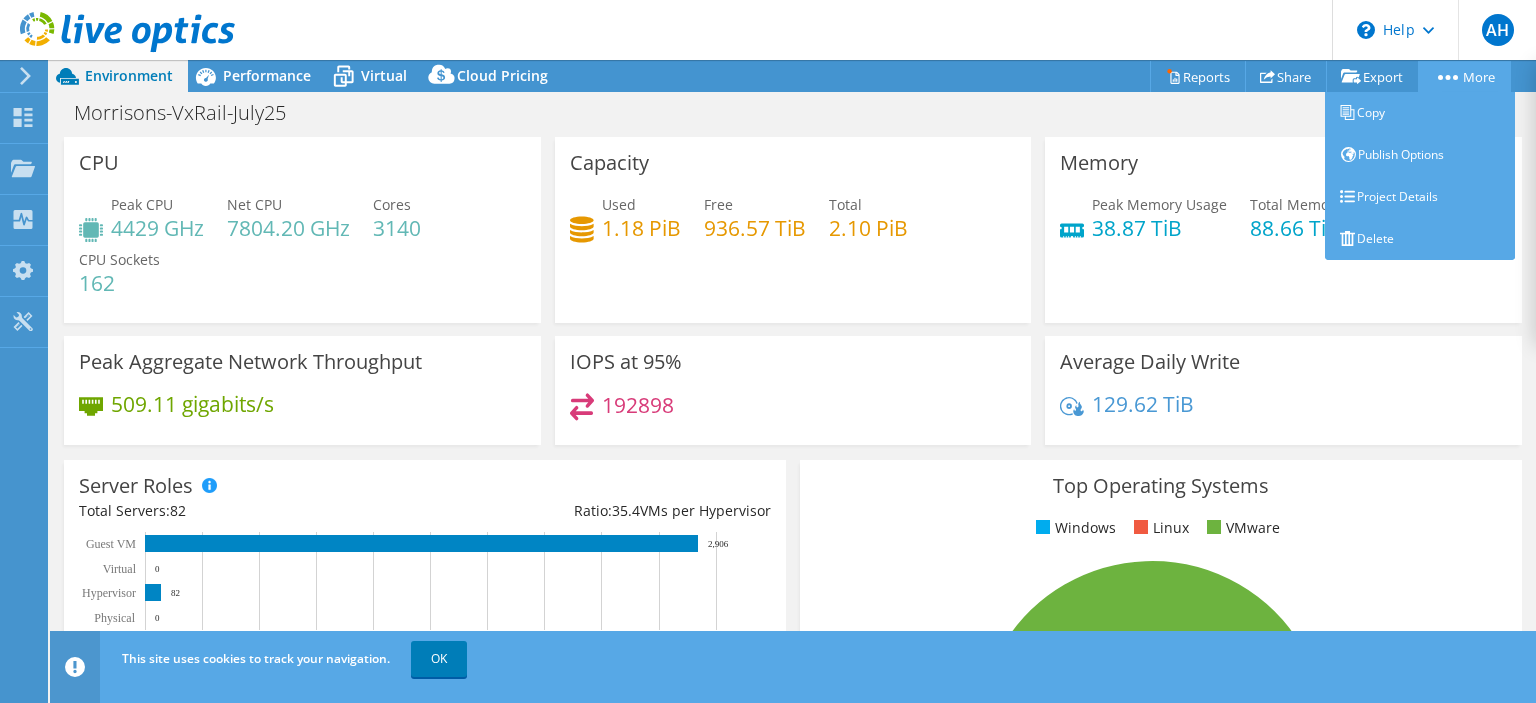 click on "More" at bounding box center (1464, 76) 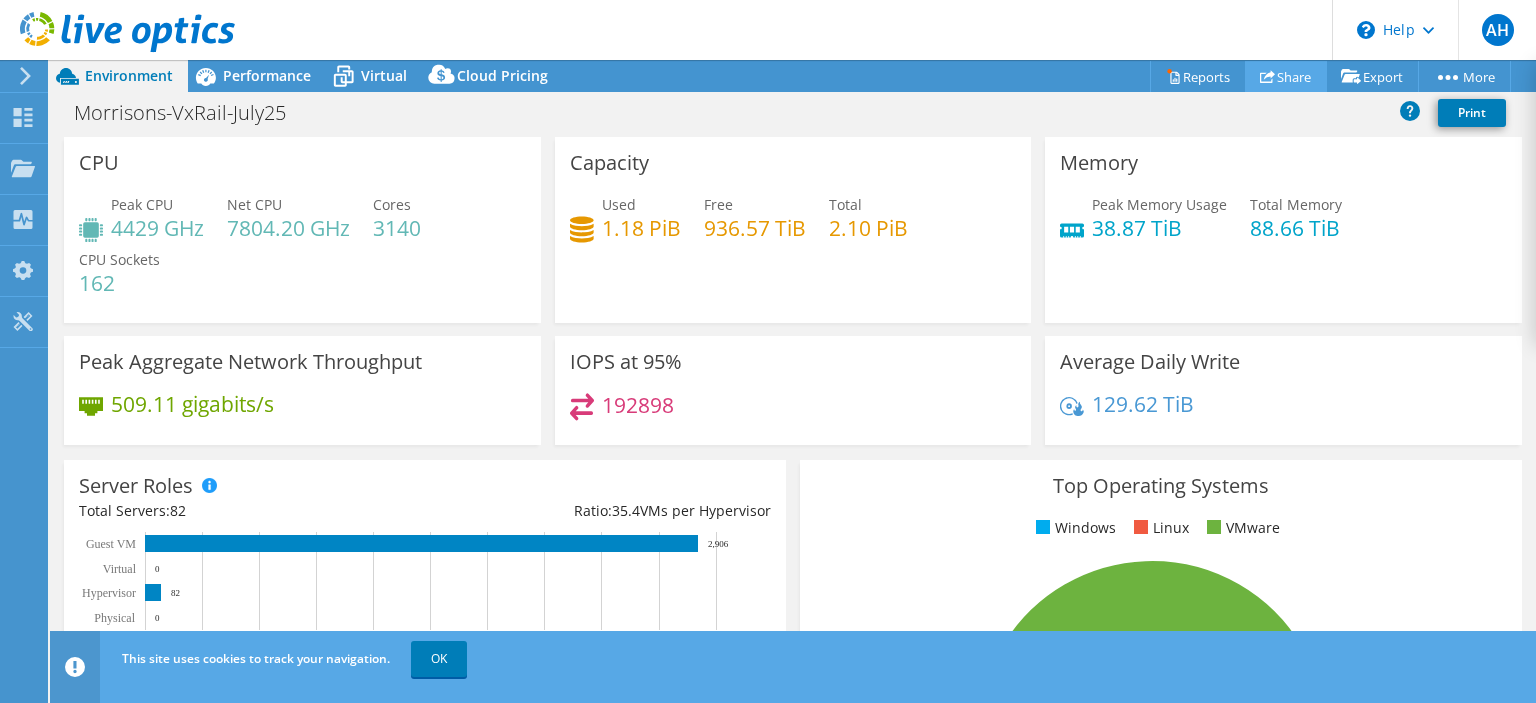 click on "Share" at bounding box center [1286, 76] 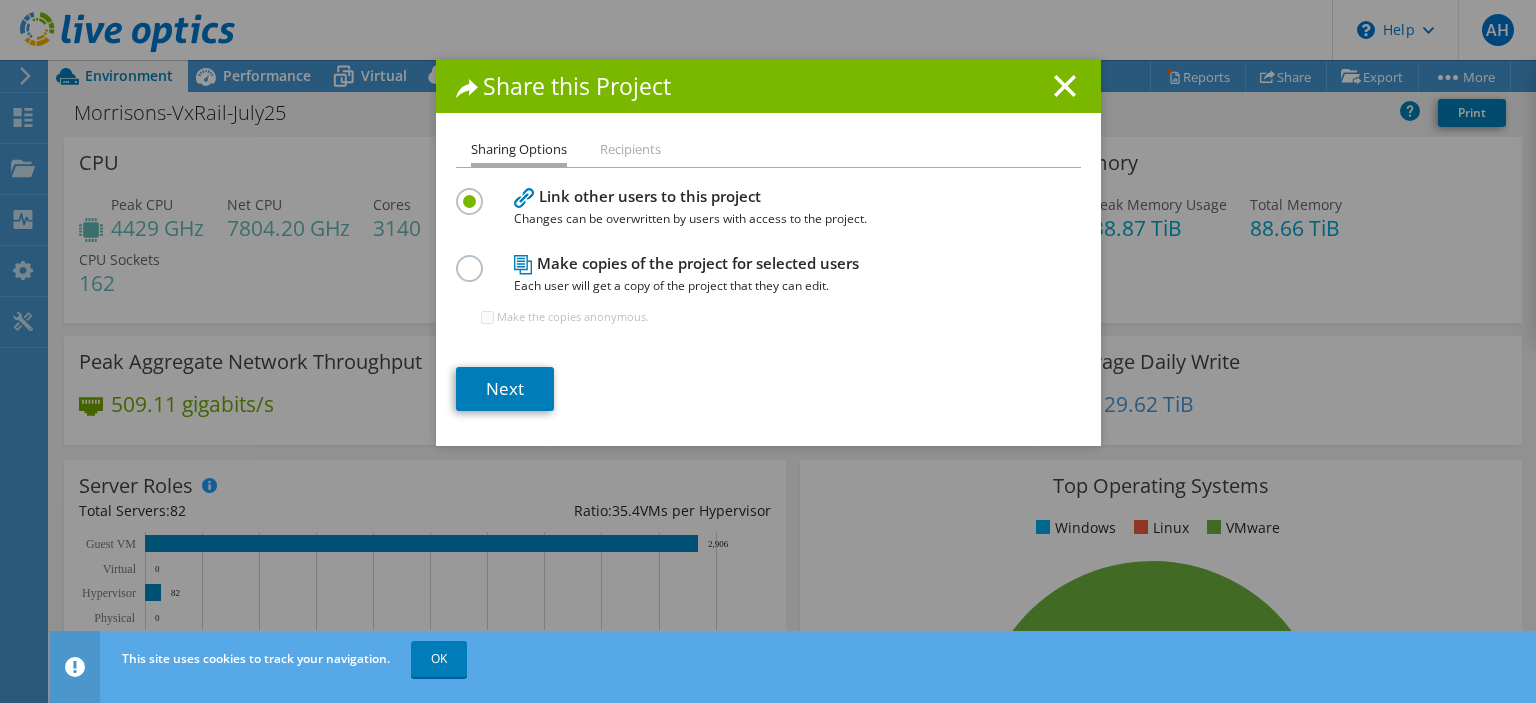 click on "Share this Project
Sharing Options
Recipients
Link other users to this project
Changes can be overwritten by users with access to the project." at bounding box center [768, 253] 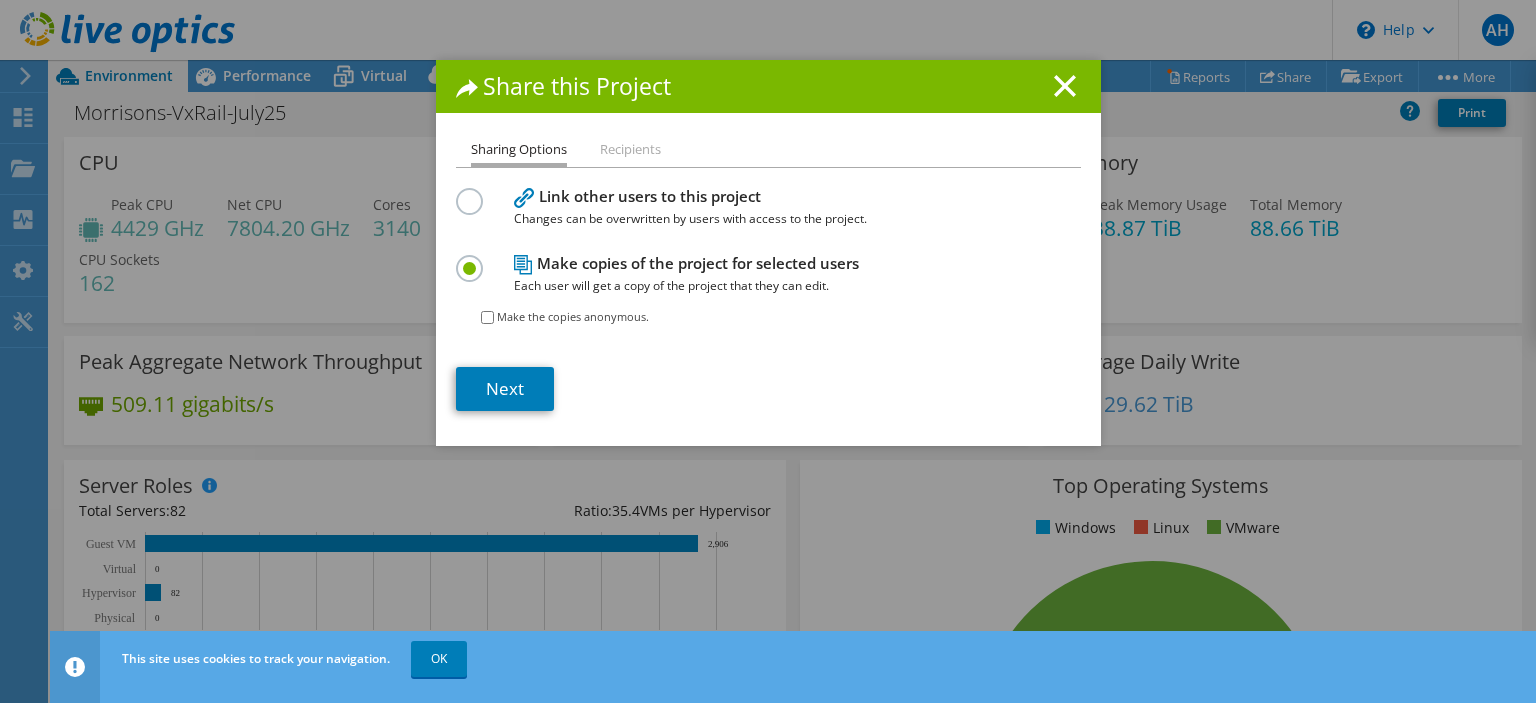 click 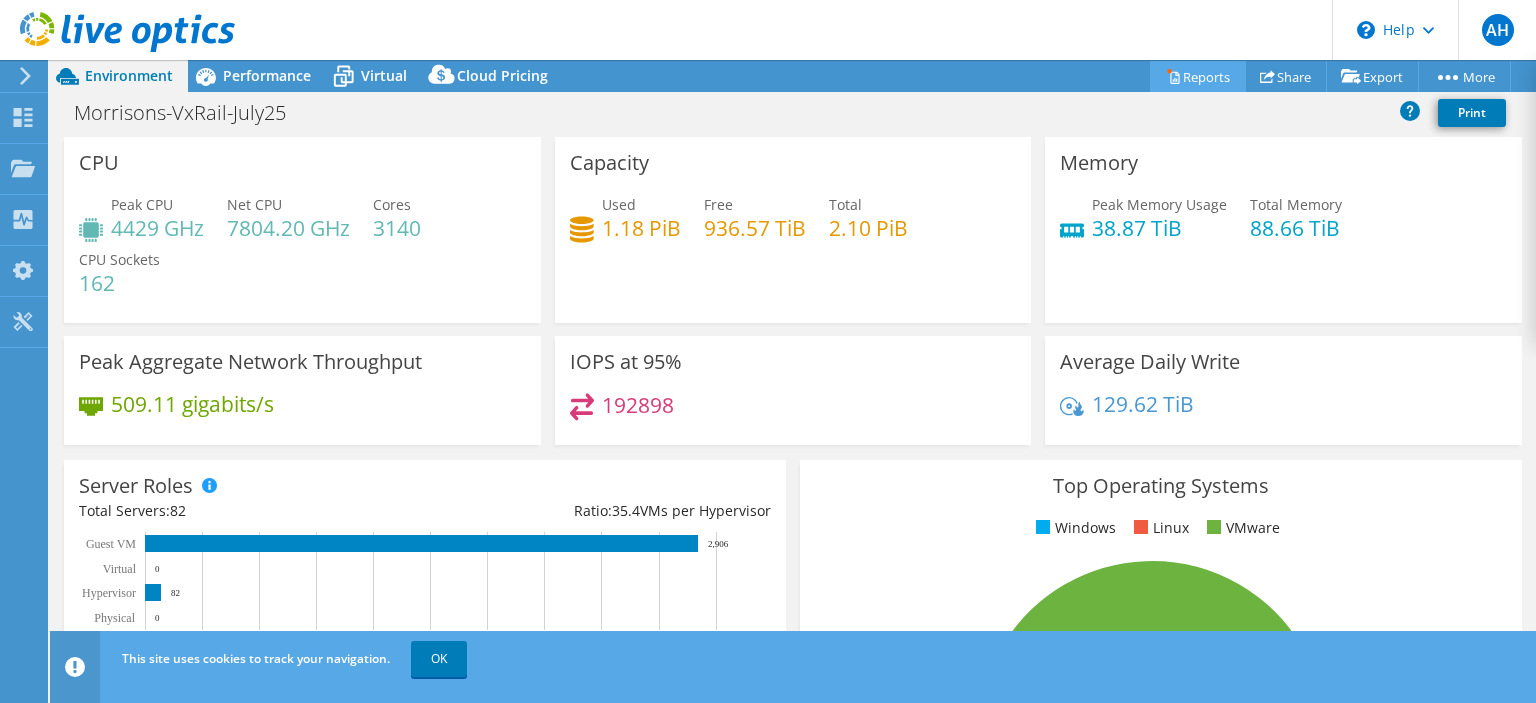 click on "Reports" at bounding box center (1198, 76) 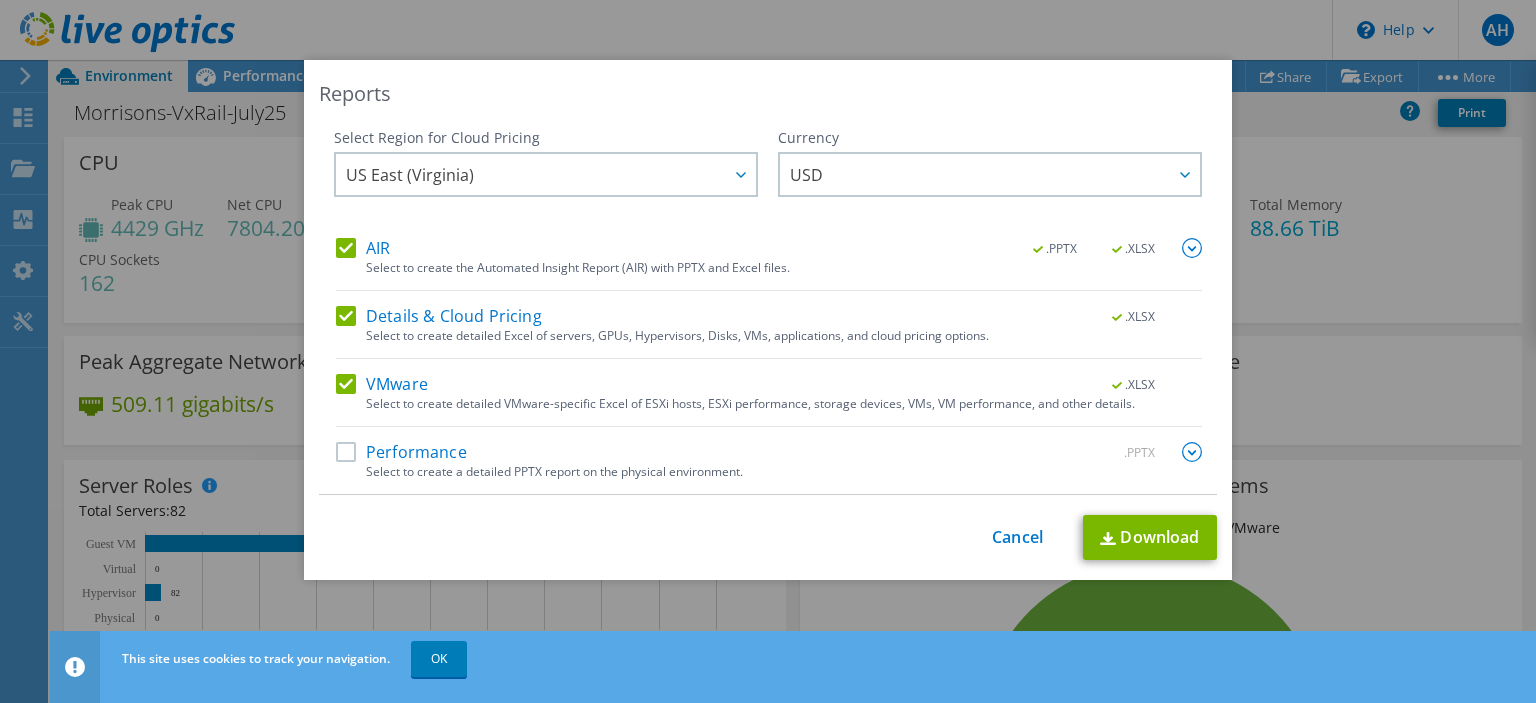 click on "Reports
Select Region for Cloud Pricing
Asia Pacific (Hong Kong)
Asia Pacific (Mumbai)
Asia Pacific (Seoul)
Asia Pacific (Singapore)
Asia Pacific (Tokyo)
Australia
Canada
Europe (Frankfurt)
Europe (London)
South America (Sao Paulo)
US East (Virginia)
US West (California)
US East (Virginia)" at bounding box center (768, 351) 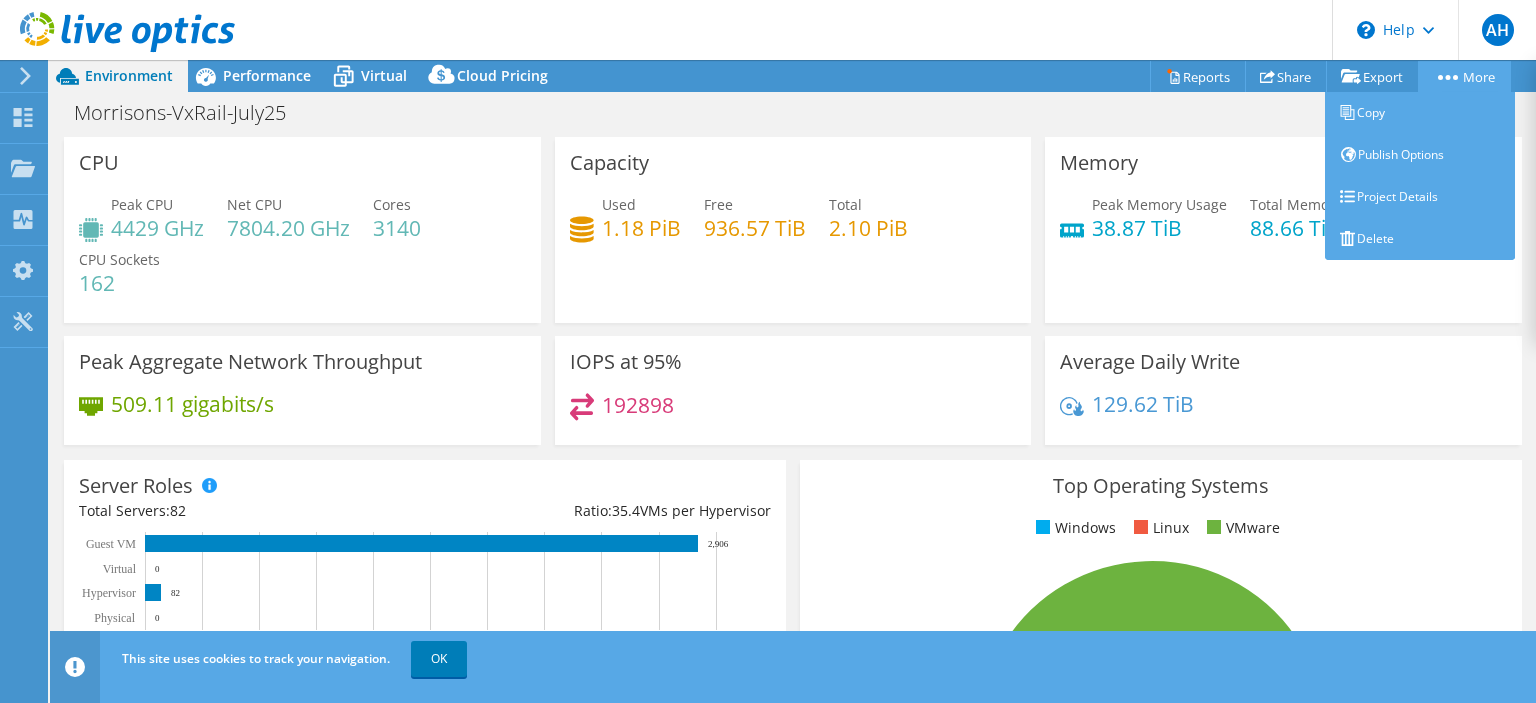 click on "More" at bounding box center [1464, 76] 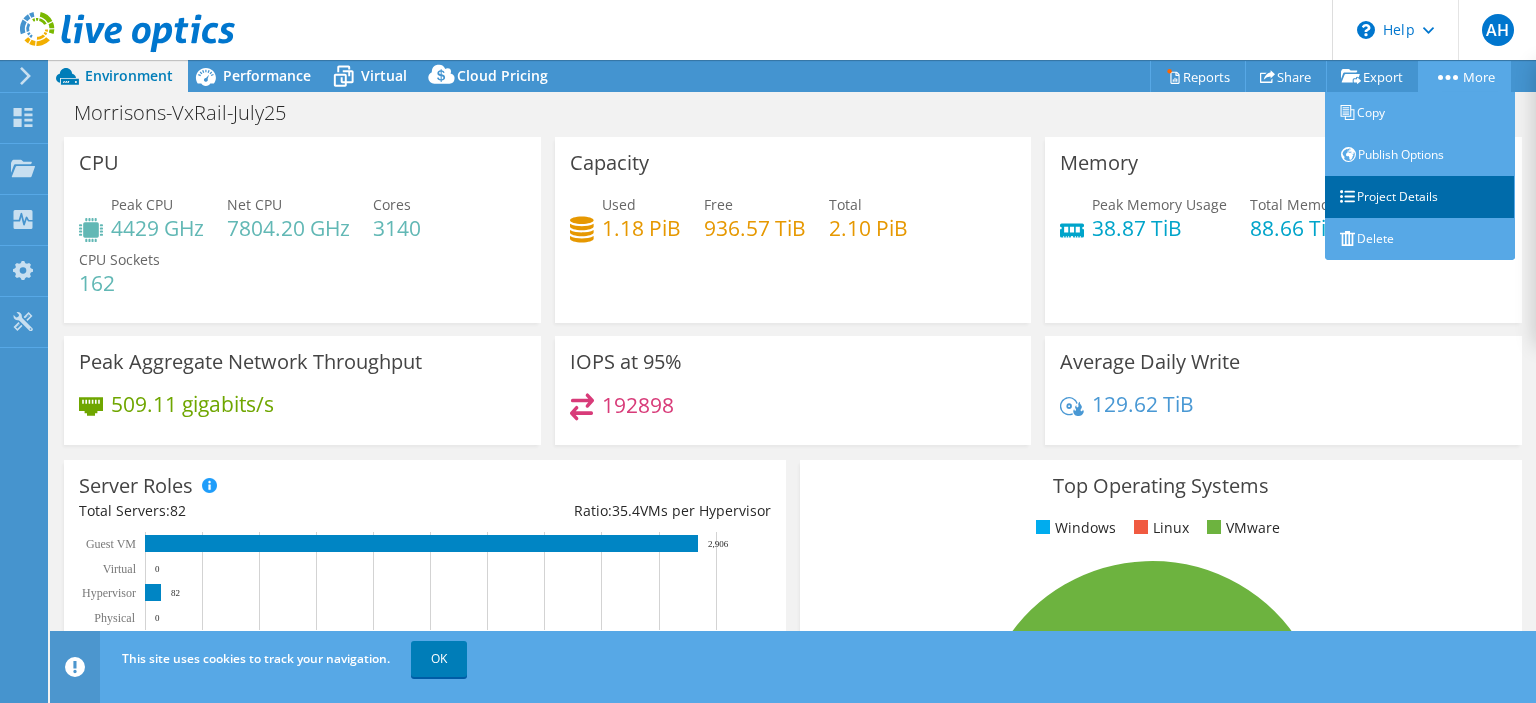 click on "Project Details" at bounding box center [1420, 197] 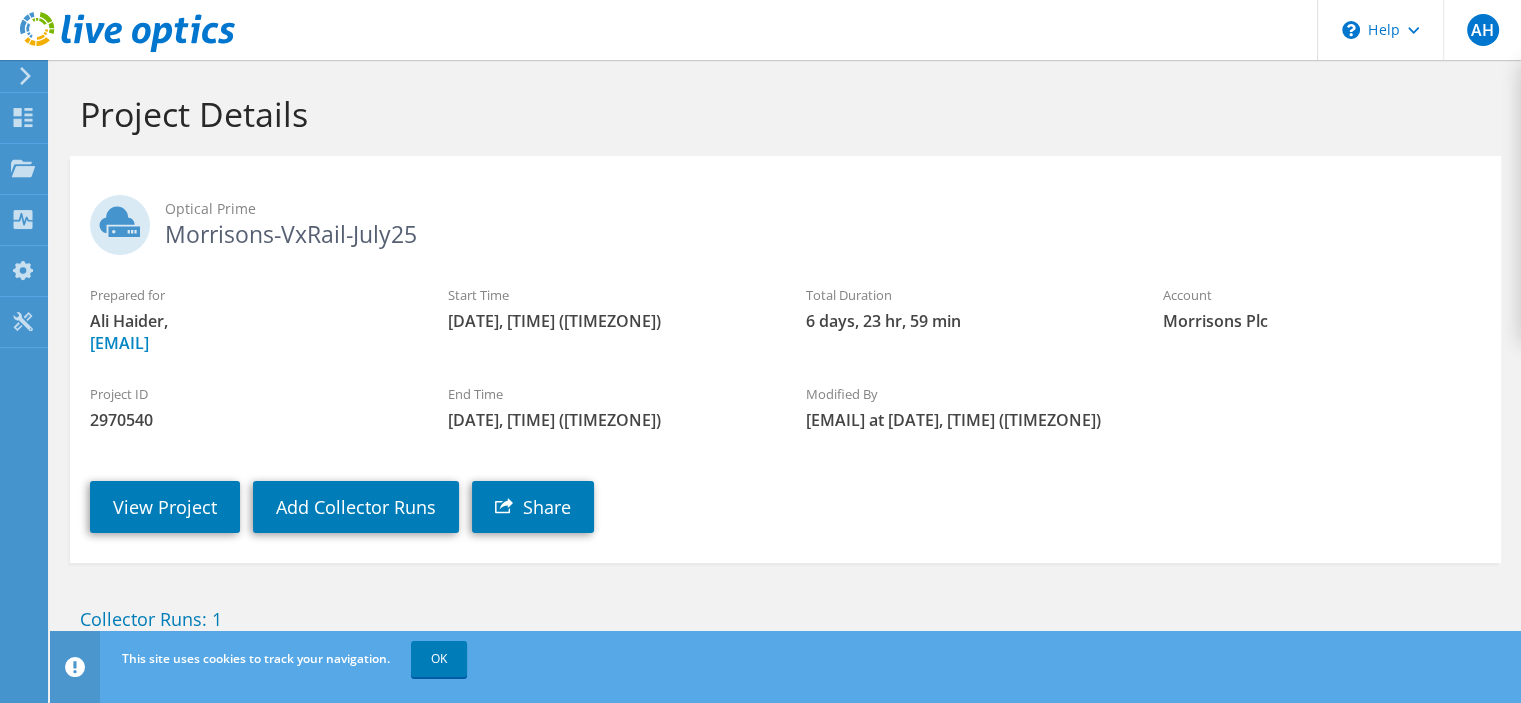 scroll, scrollTop: 180, scrollLeft: 0, axis: vertical 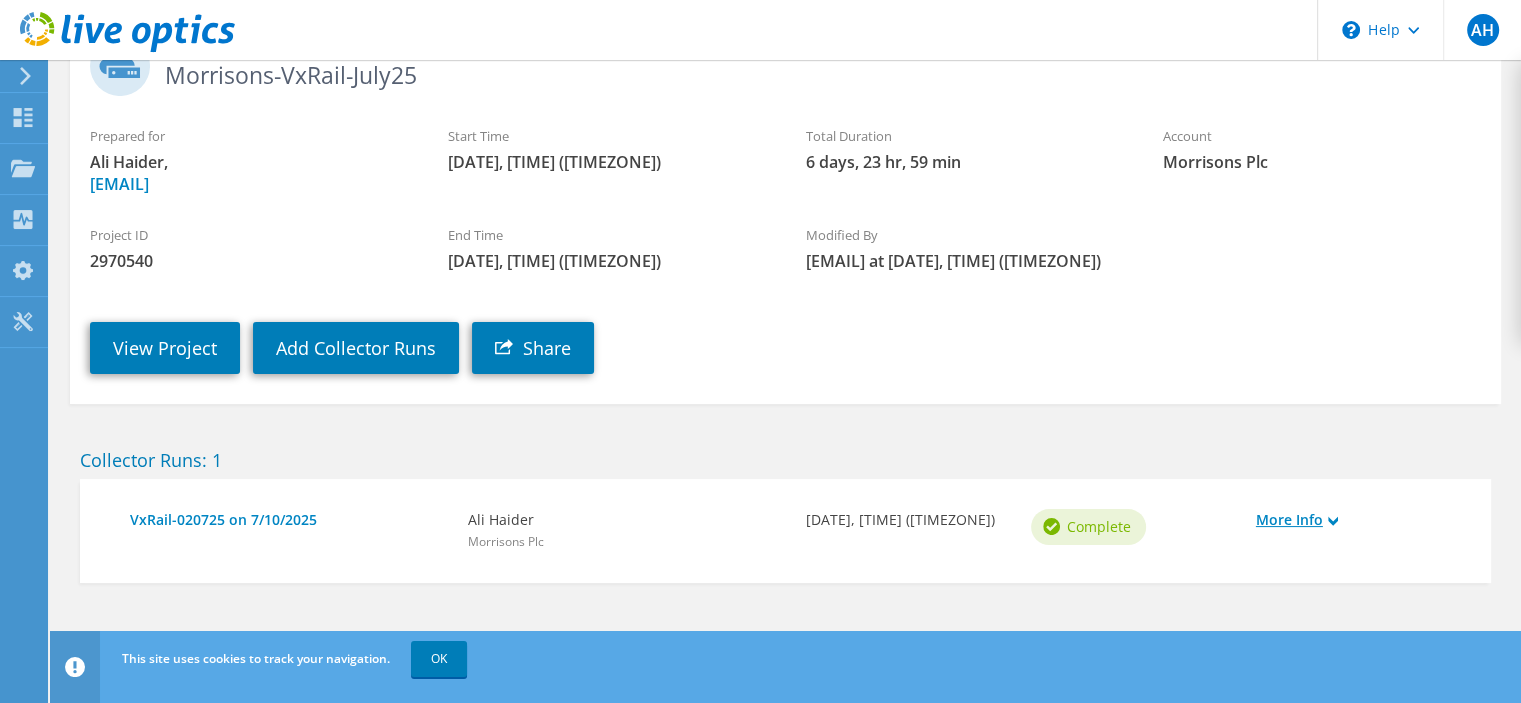 click on "More Info" at bounding box center (1358, 520) 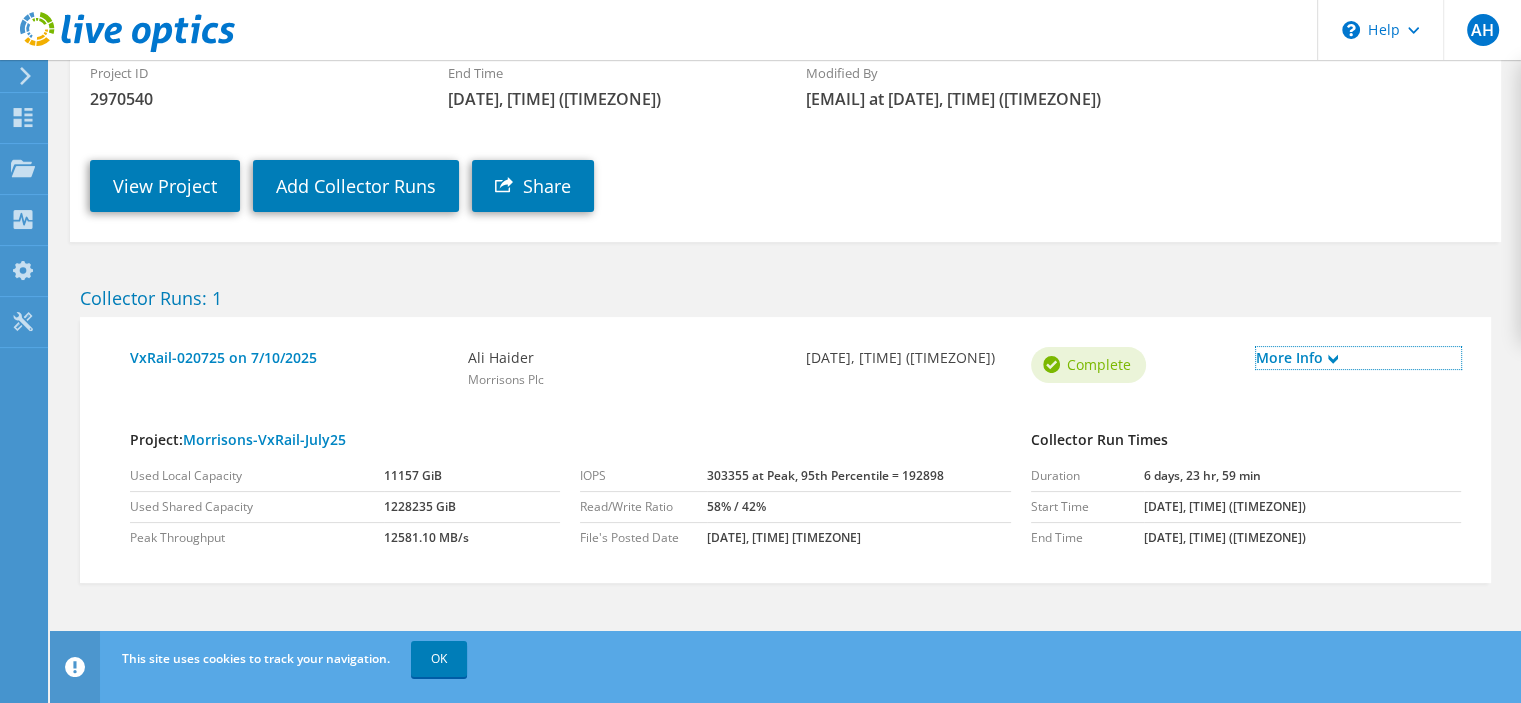 scroll, scrollTop: 0, scrollLeft: 0, axis: both 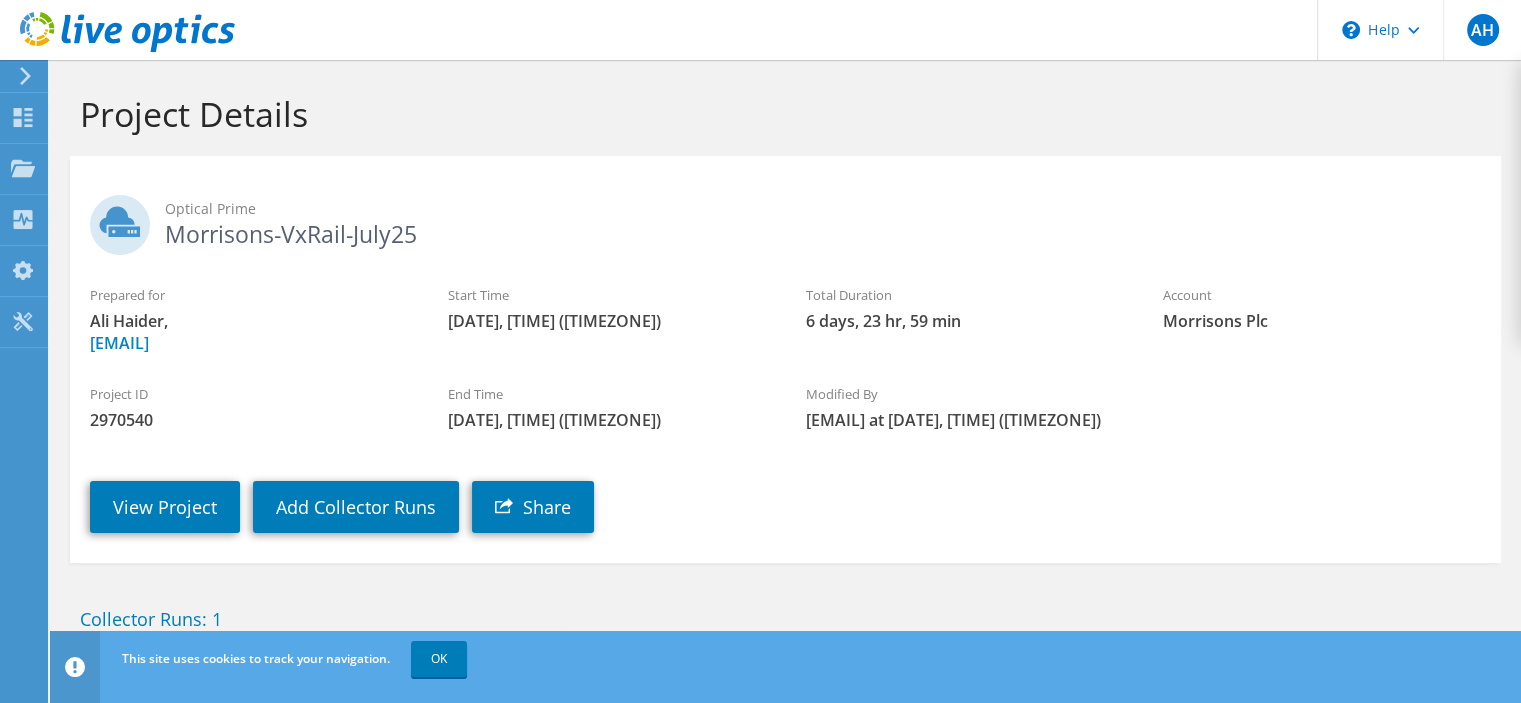 click on "Dashboard
Projects
Search Projects
Upload SIOKIT & Files
Optical Prime Collector Runs
Dossier" at bounding box center (-66, 381) 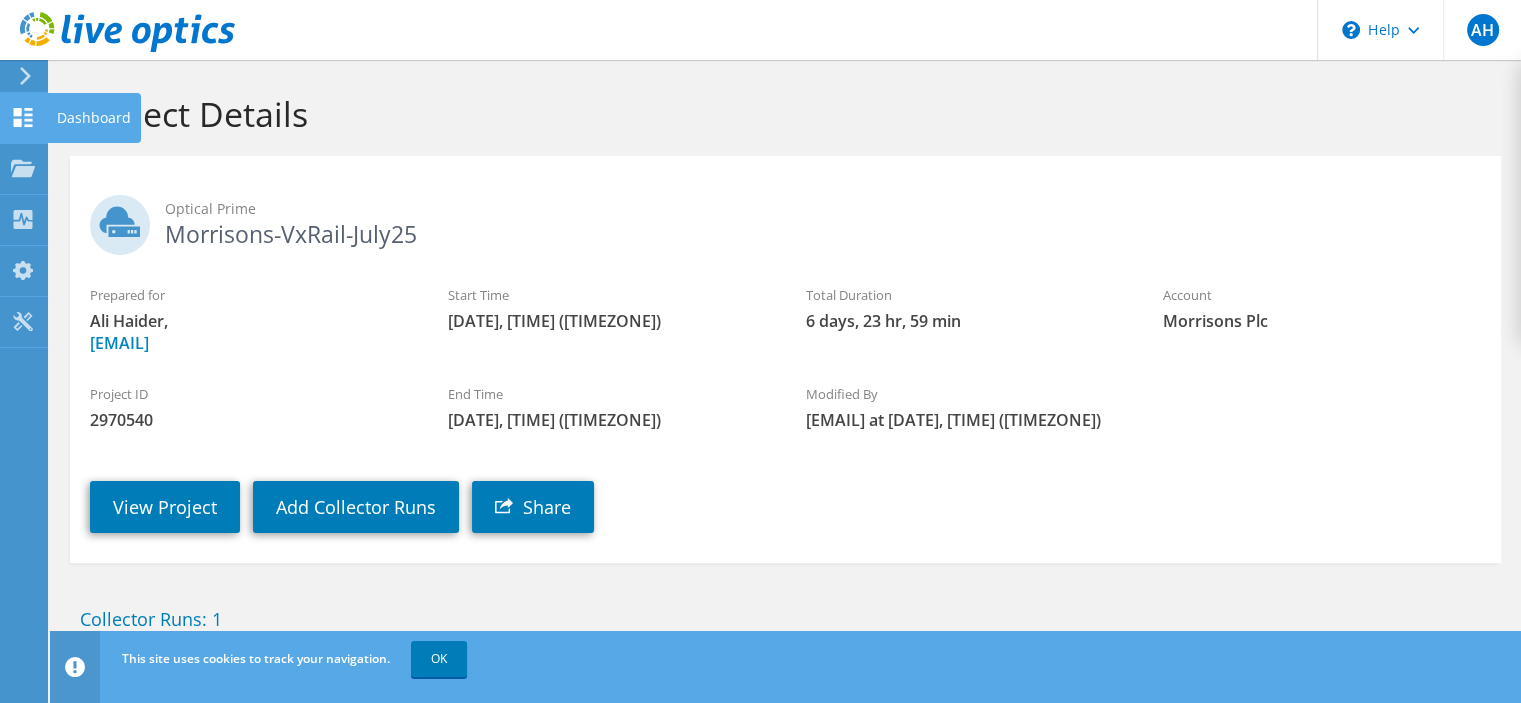 click on "Dashboard" at bounding box center (94, 118) 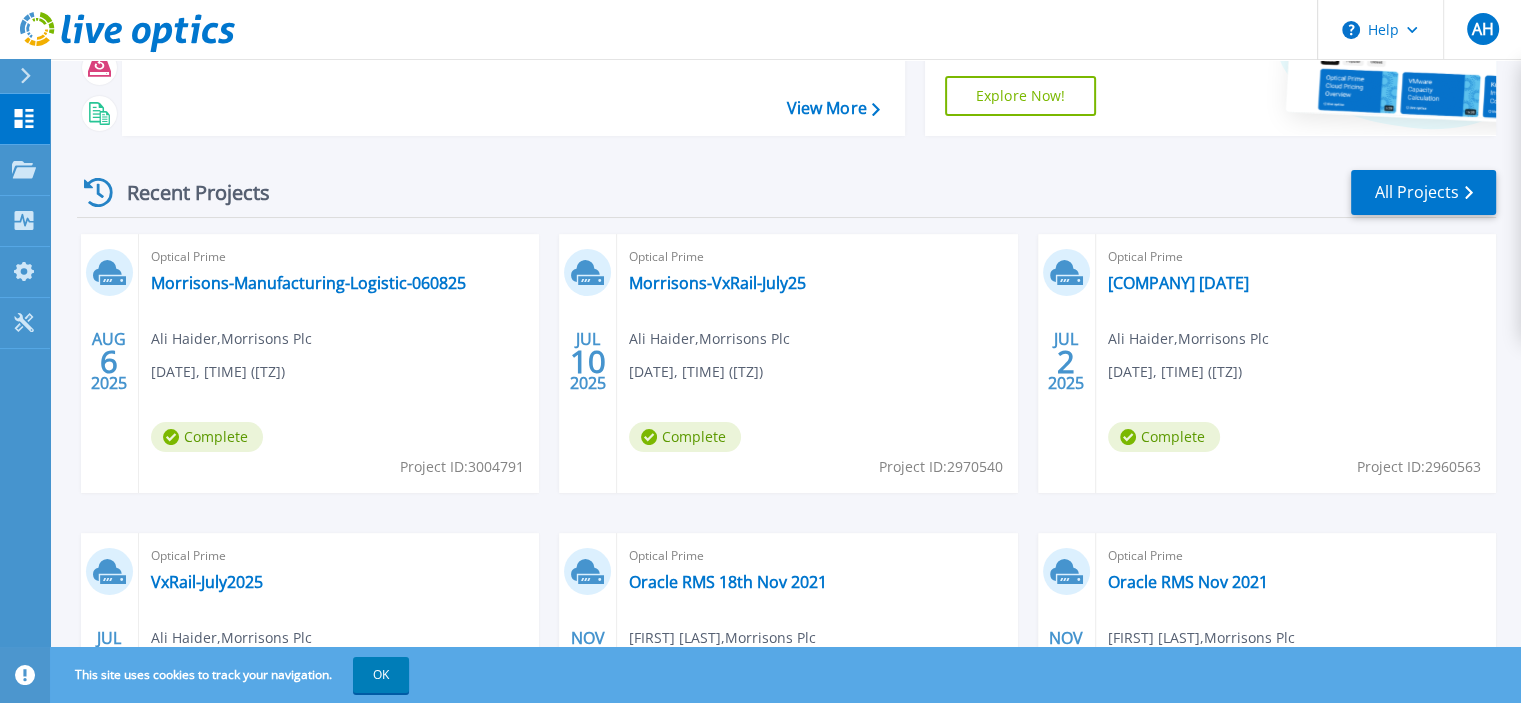 scroll, scrollTop: 100, scrollLeft: 0, axis: vertical 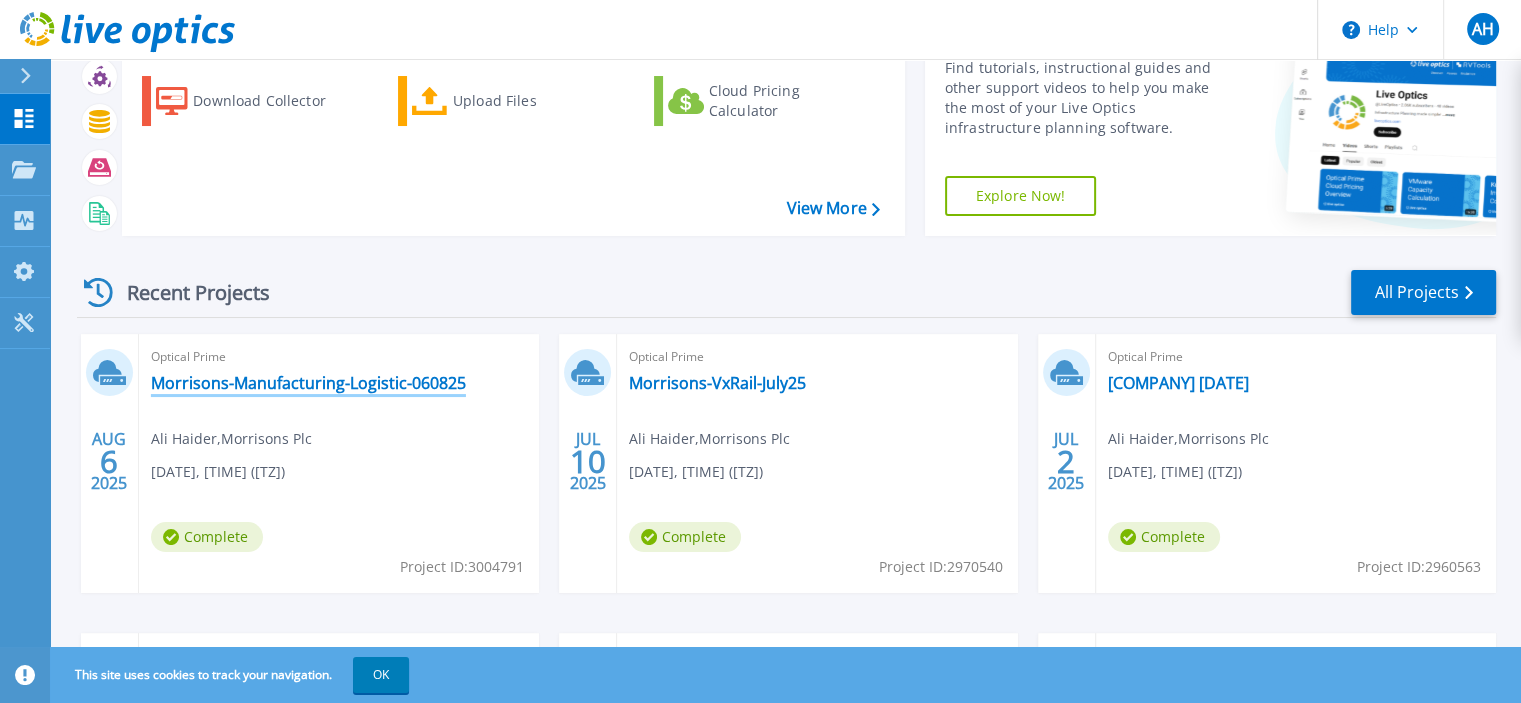 click on "Morrisons-Manufacturing-Logistic-060825" at bounding box center (308, 383) 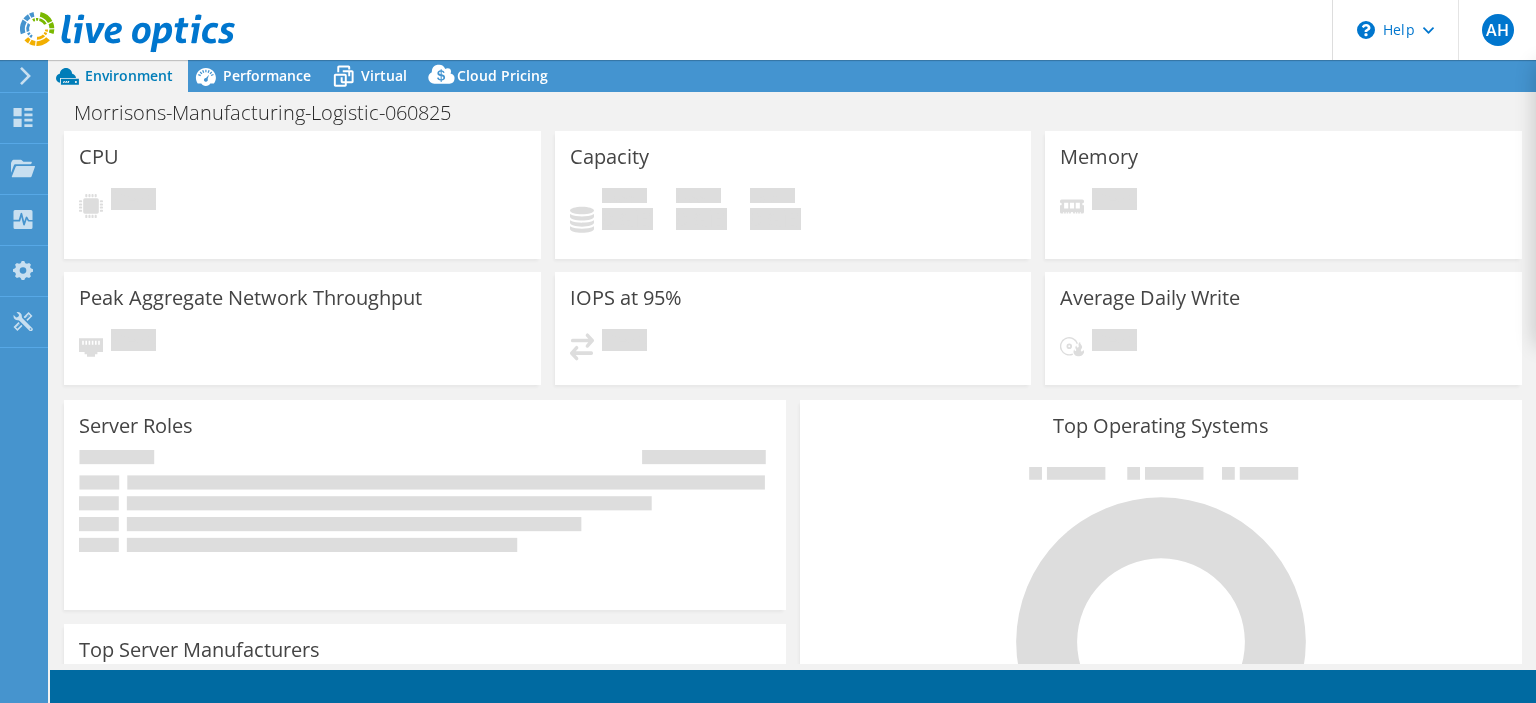 scroll, scrollTop: 0, scrollLeft: 0, axis: both 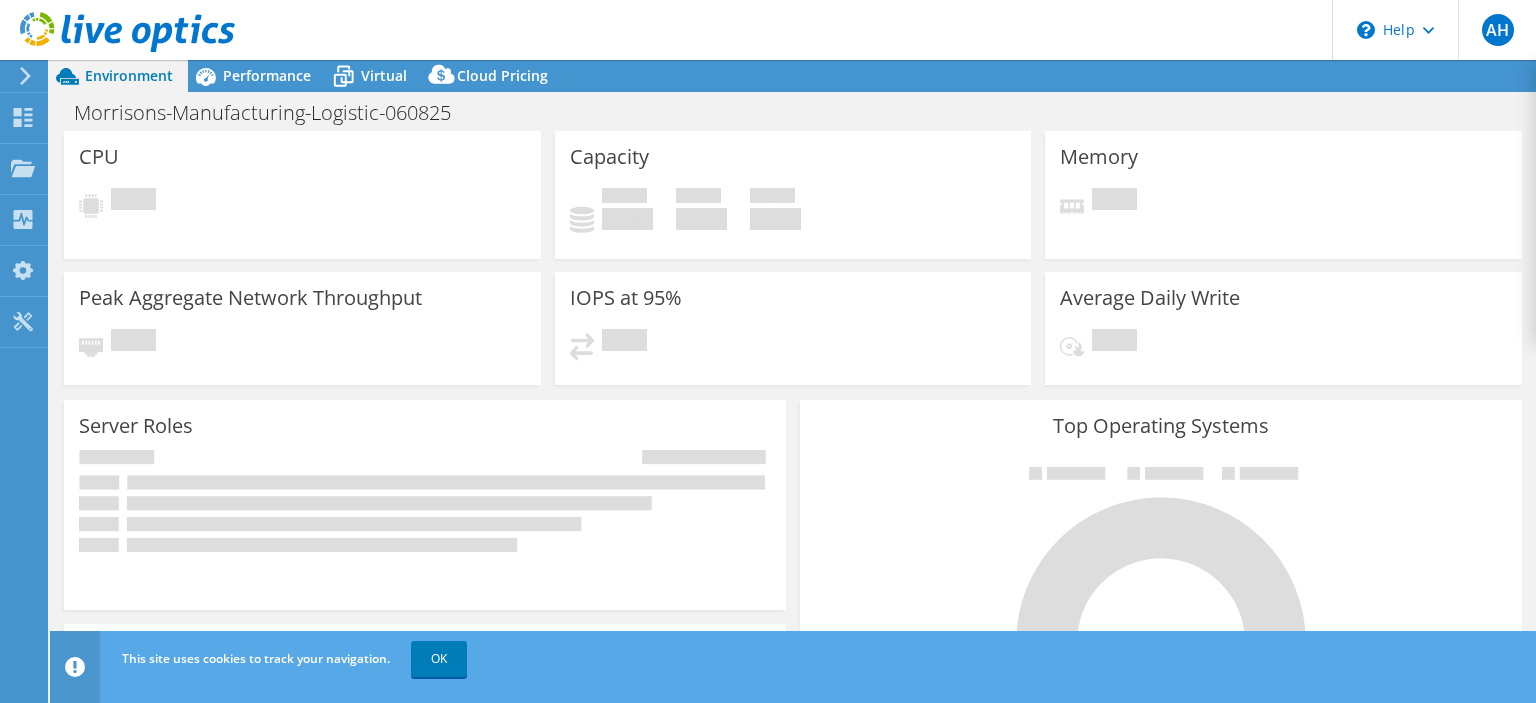 select on "USD" 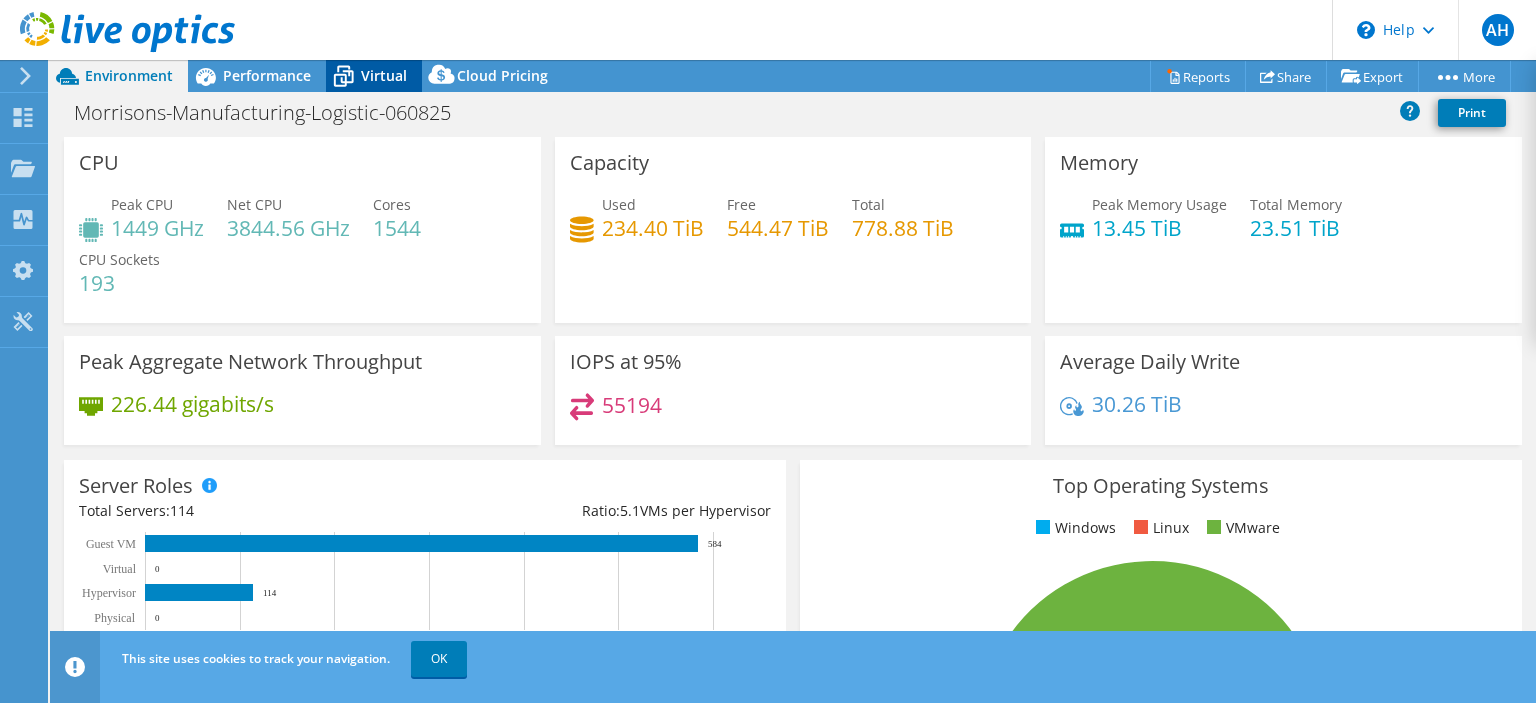 click on "Virtual" at bounding box center [384, 75] 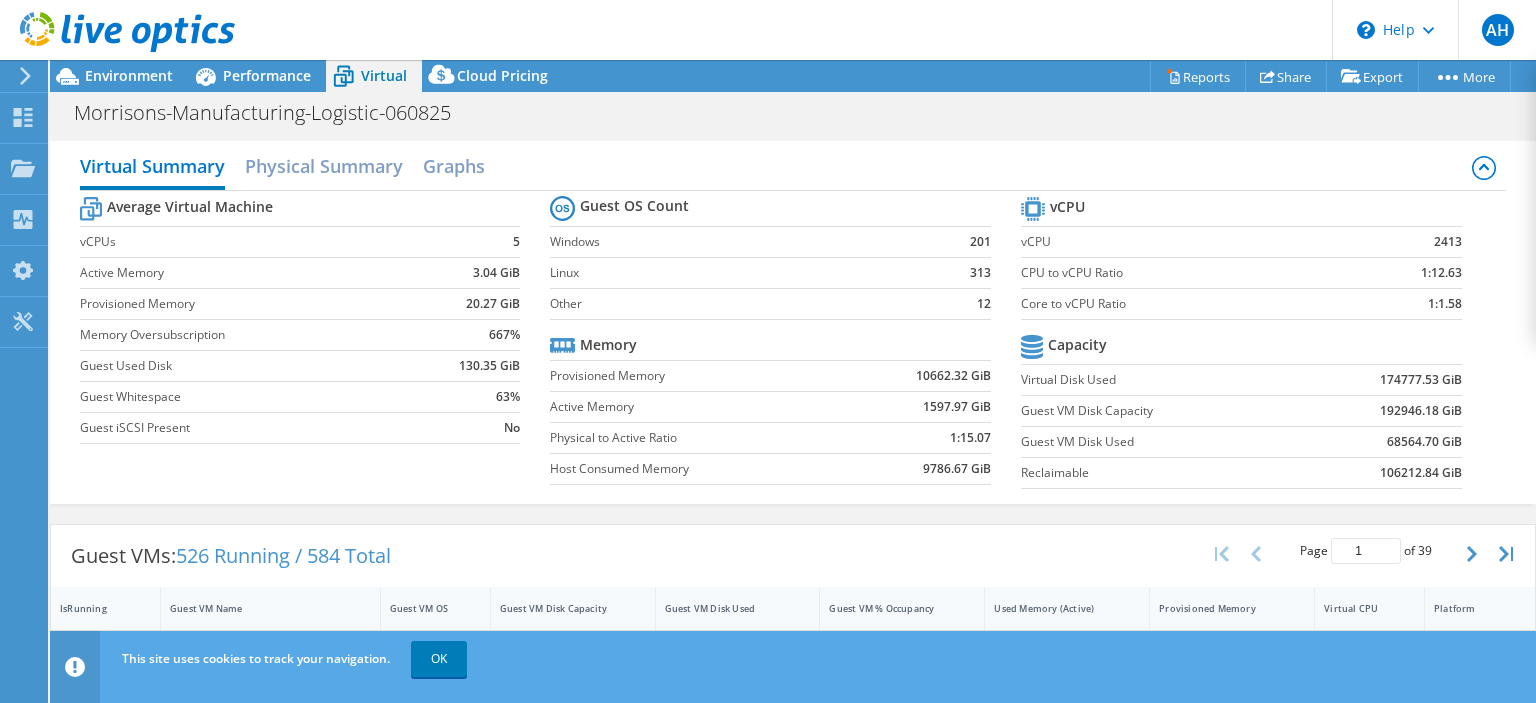 scroll, scrollTop: 800, scrollLeft: 0, axis: vertical 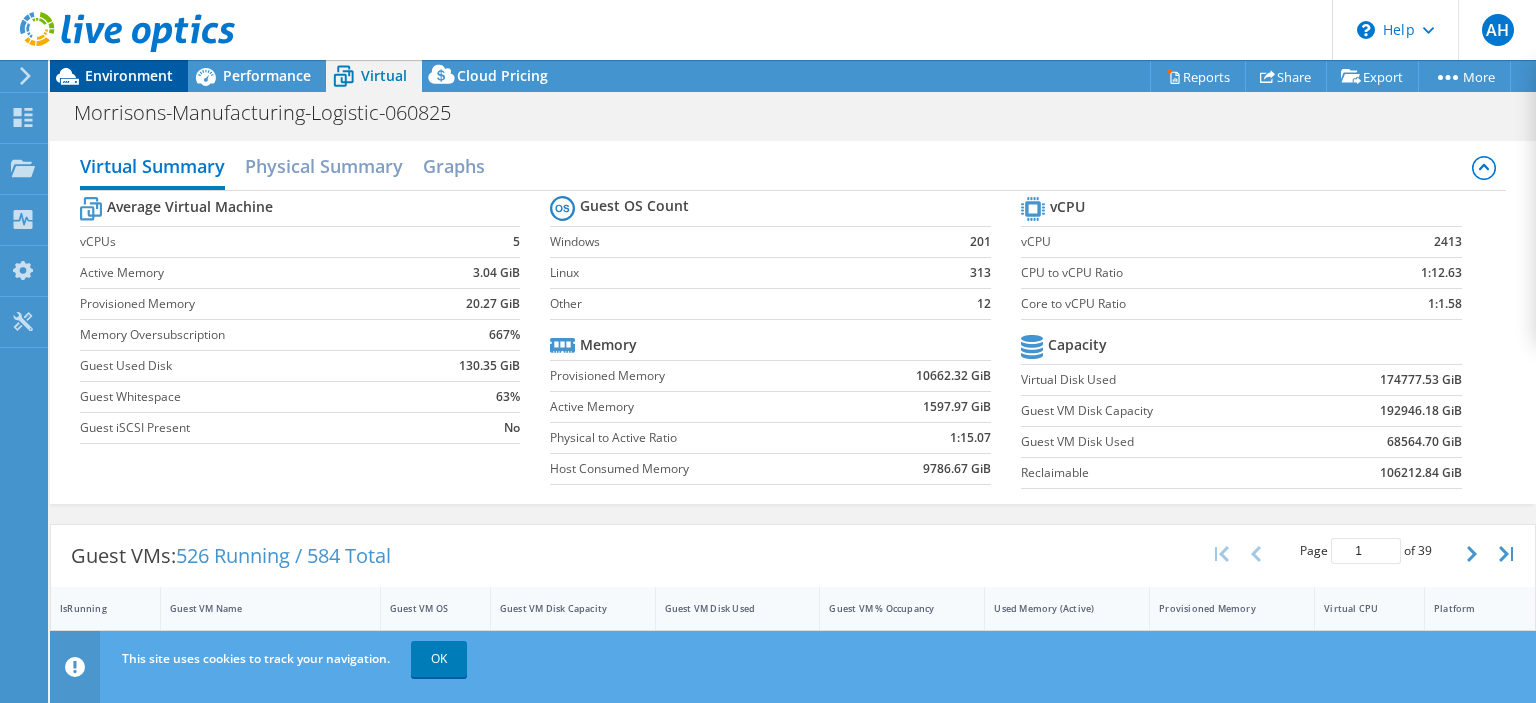 click on "Environment" at bounding box center [129, 75] 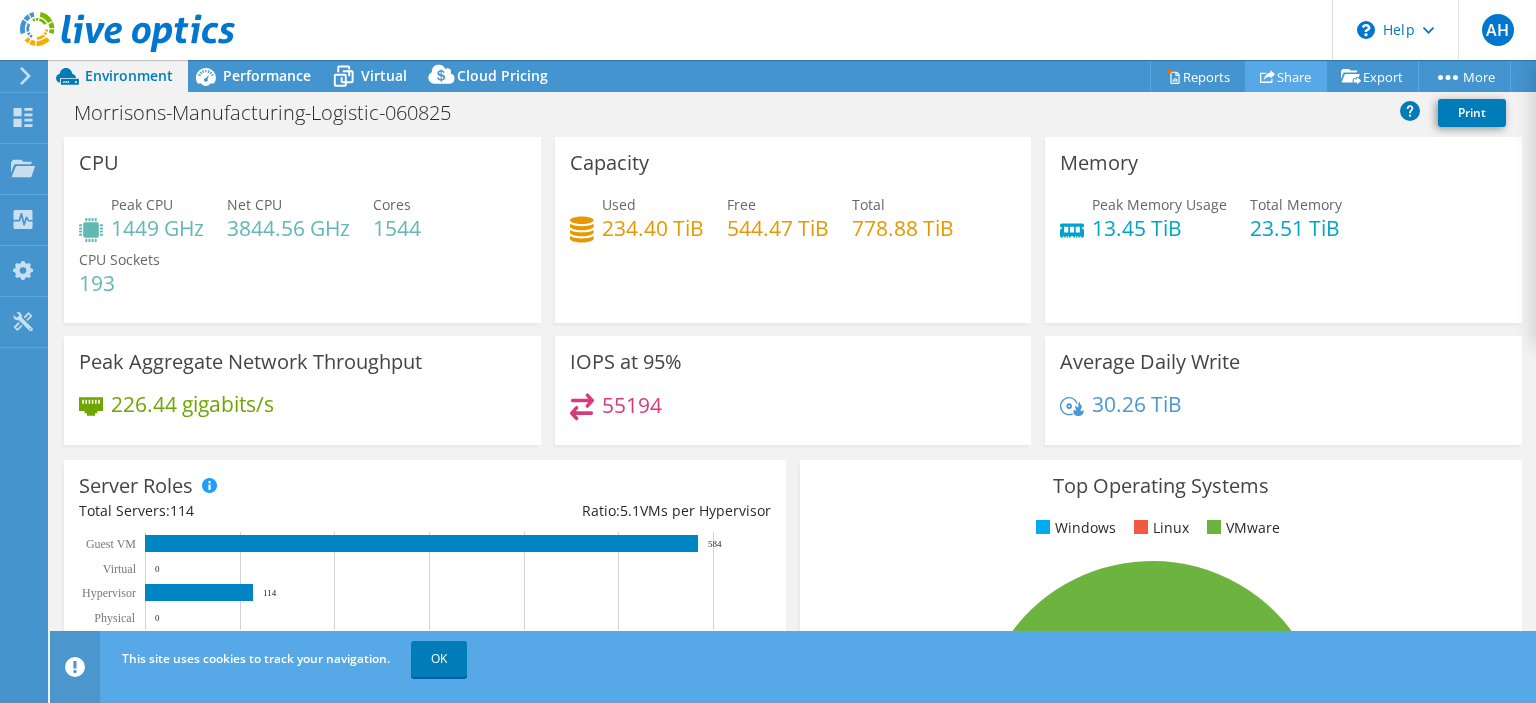 click on "Share" at bounding box center (1286, 76) 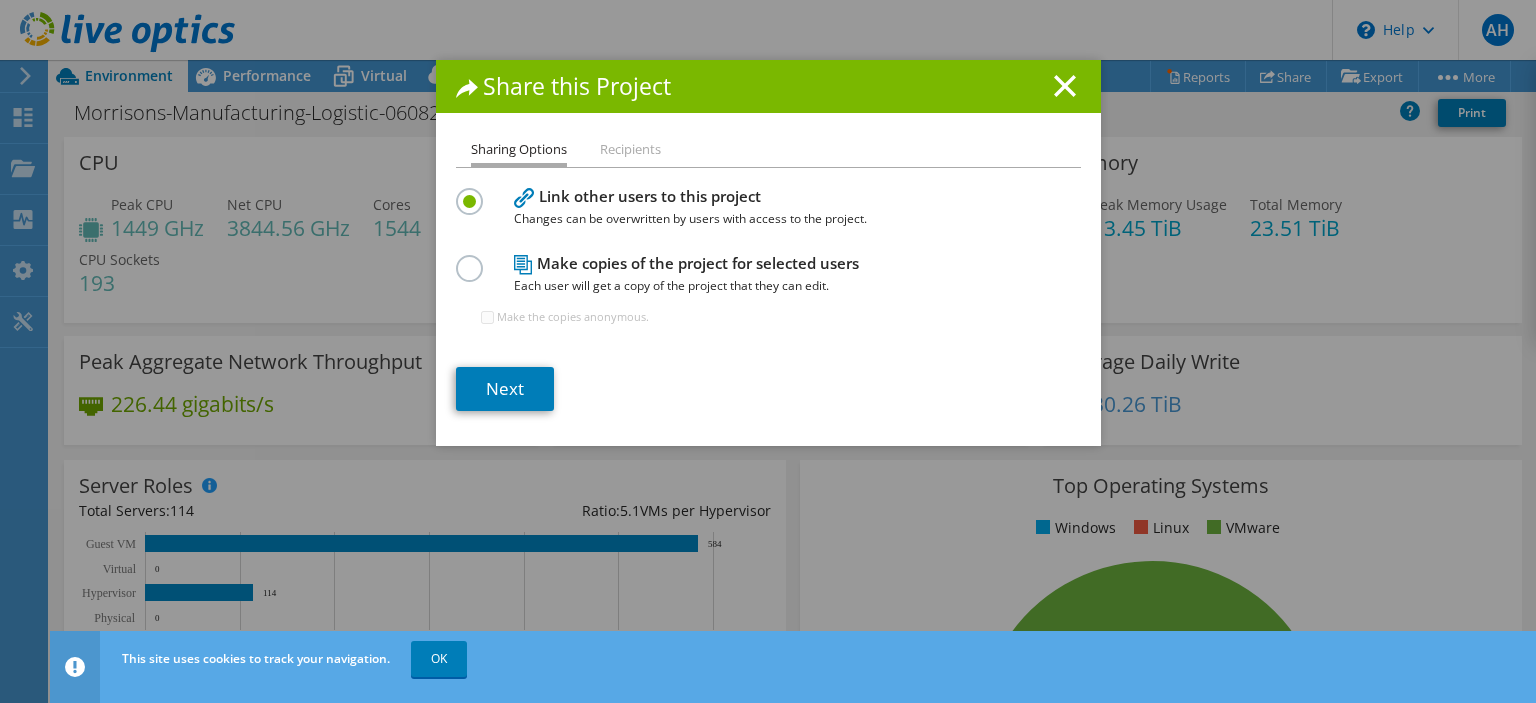 click on "Share this Project
Sharing Options
Recipients
Link other users to this project
Changes can be overwritten by users with access to the project.
." at bounding box center (768, 351) 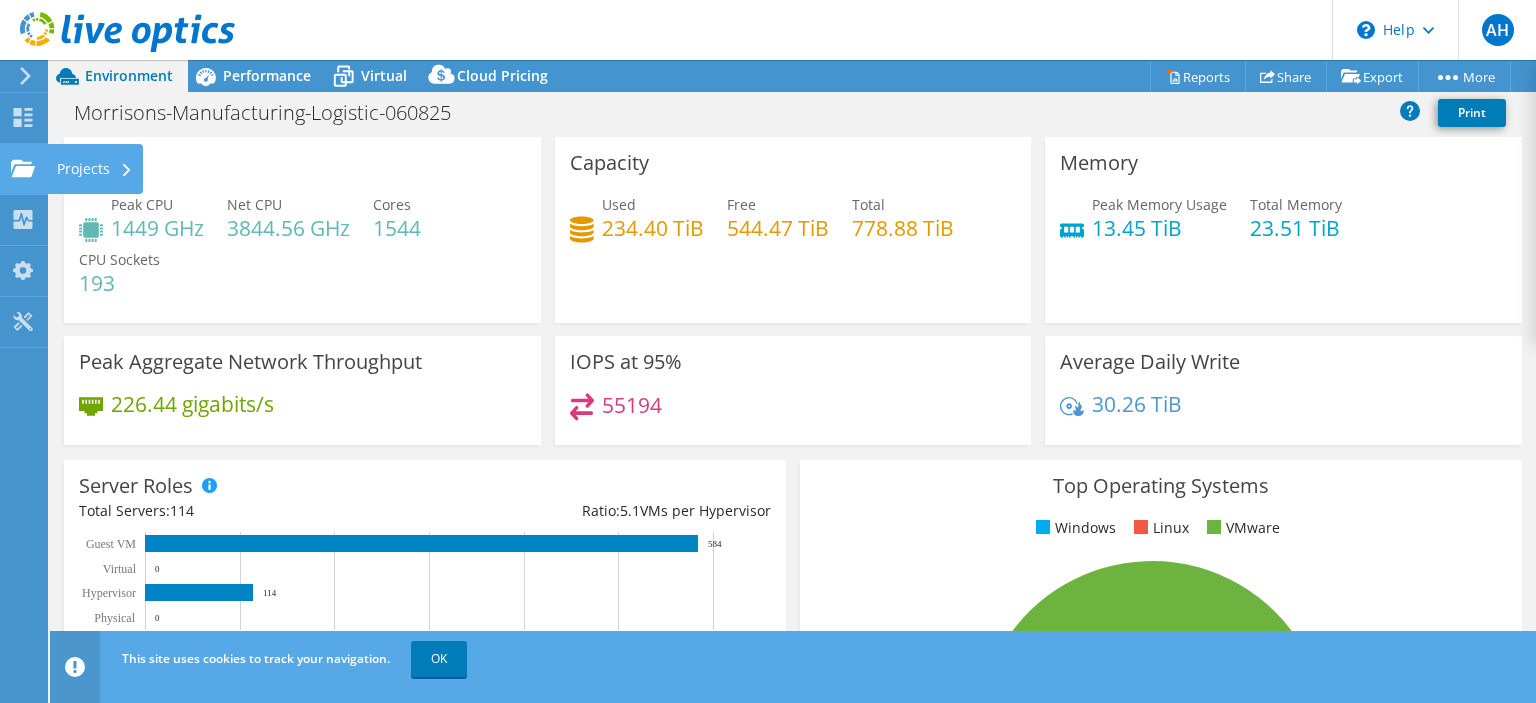 click 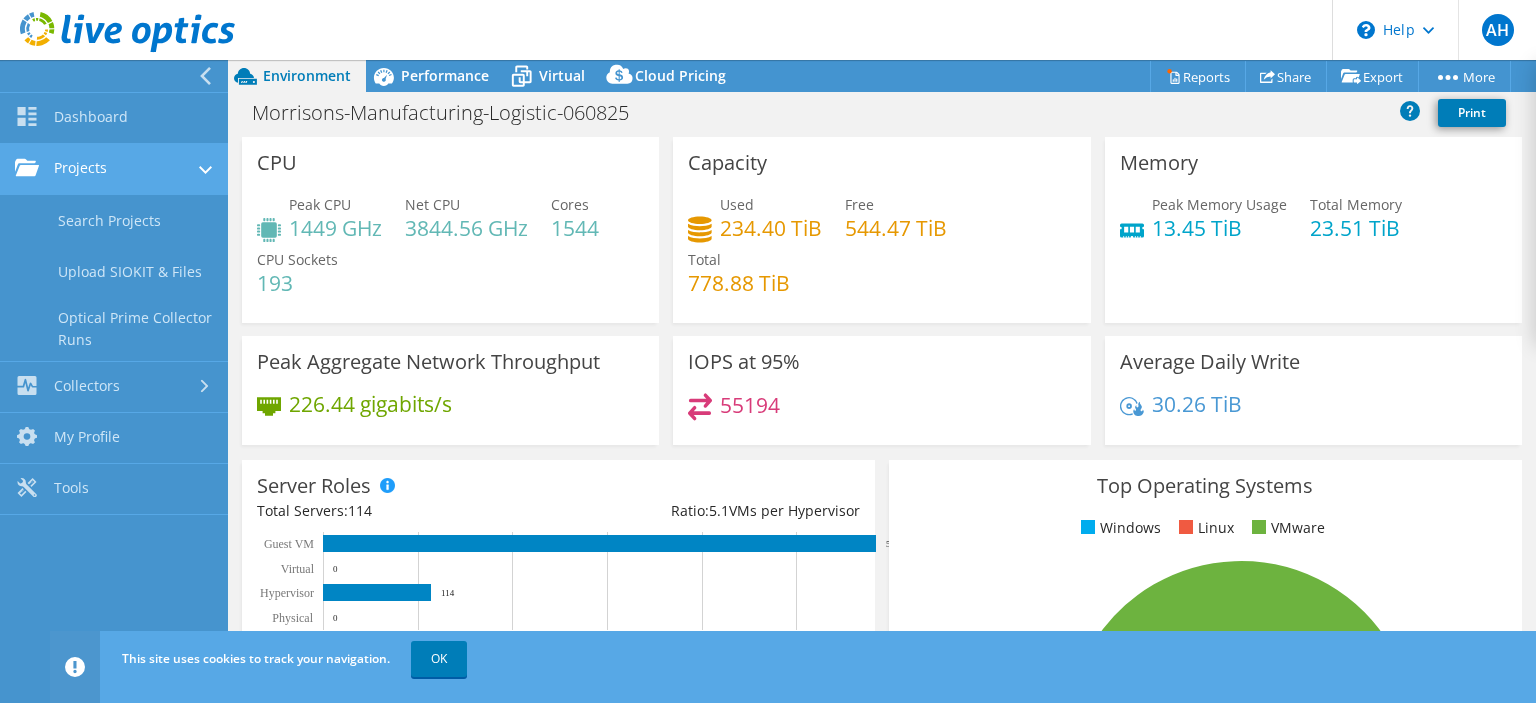 click on "Projects" at bounding box center (114, 169) 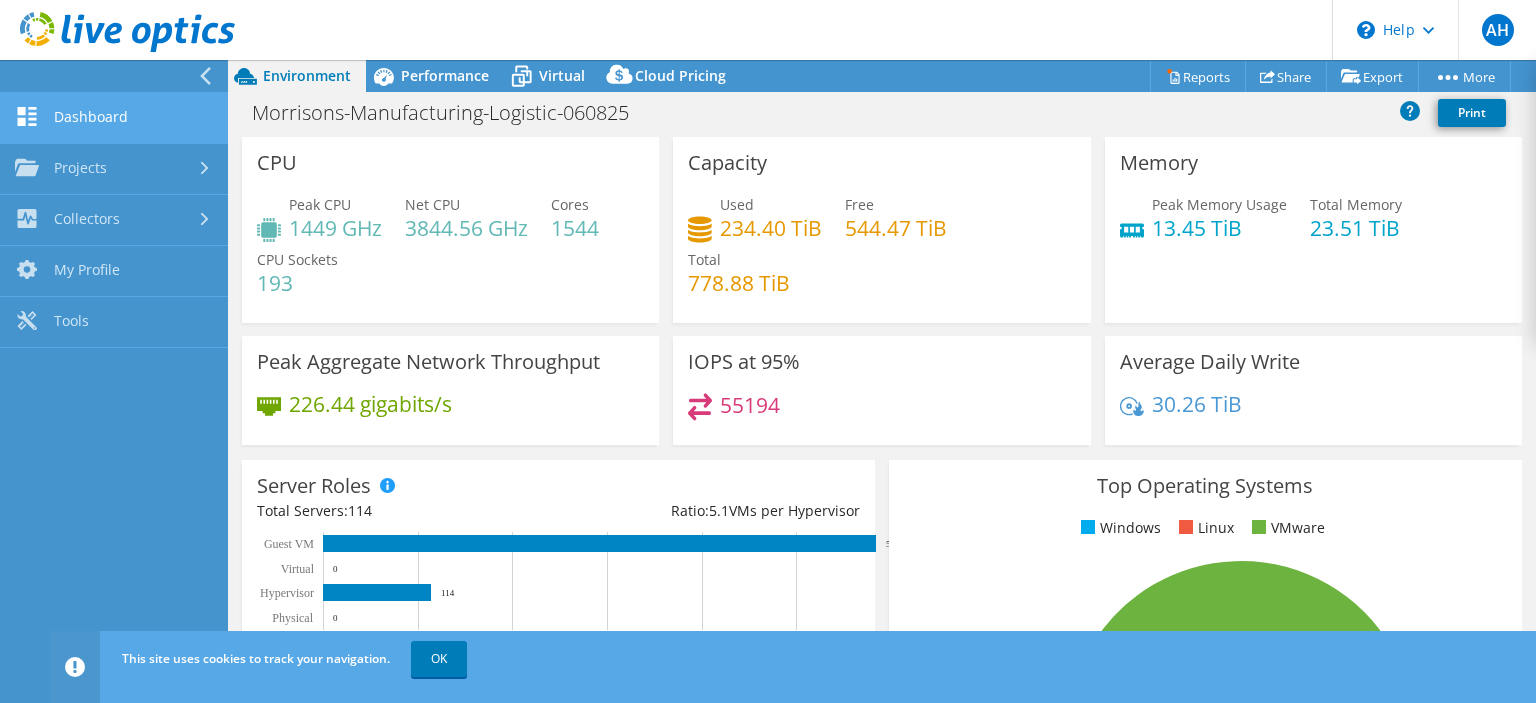click on "Dashboard" at bounding box center (114, 118) 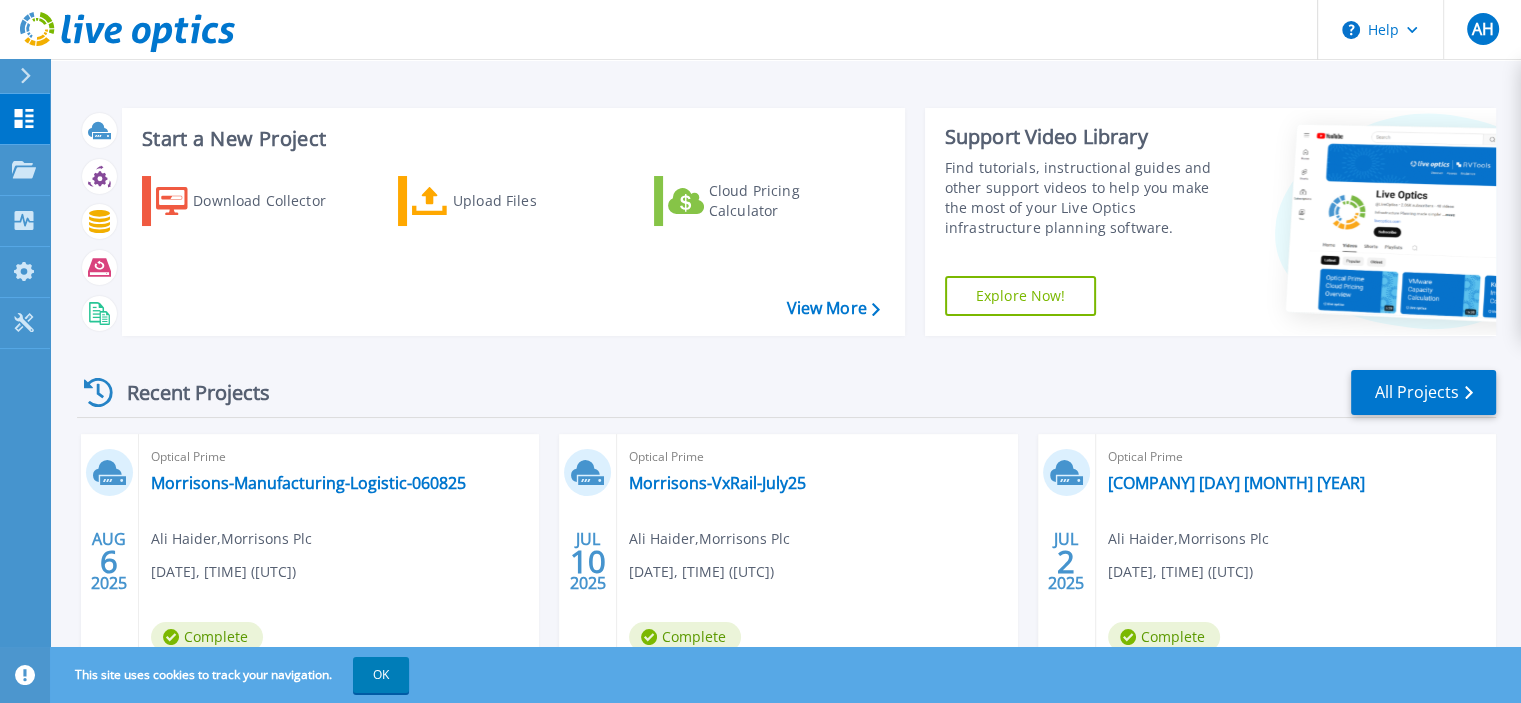 scroll, scrollTop: 200, scrollLeft: 0, axis: vertical 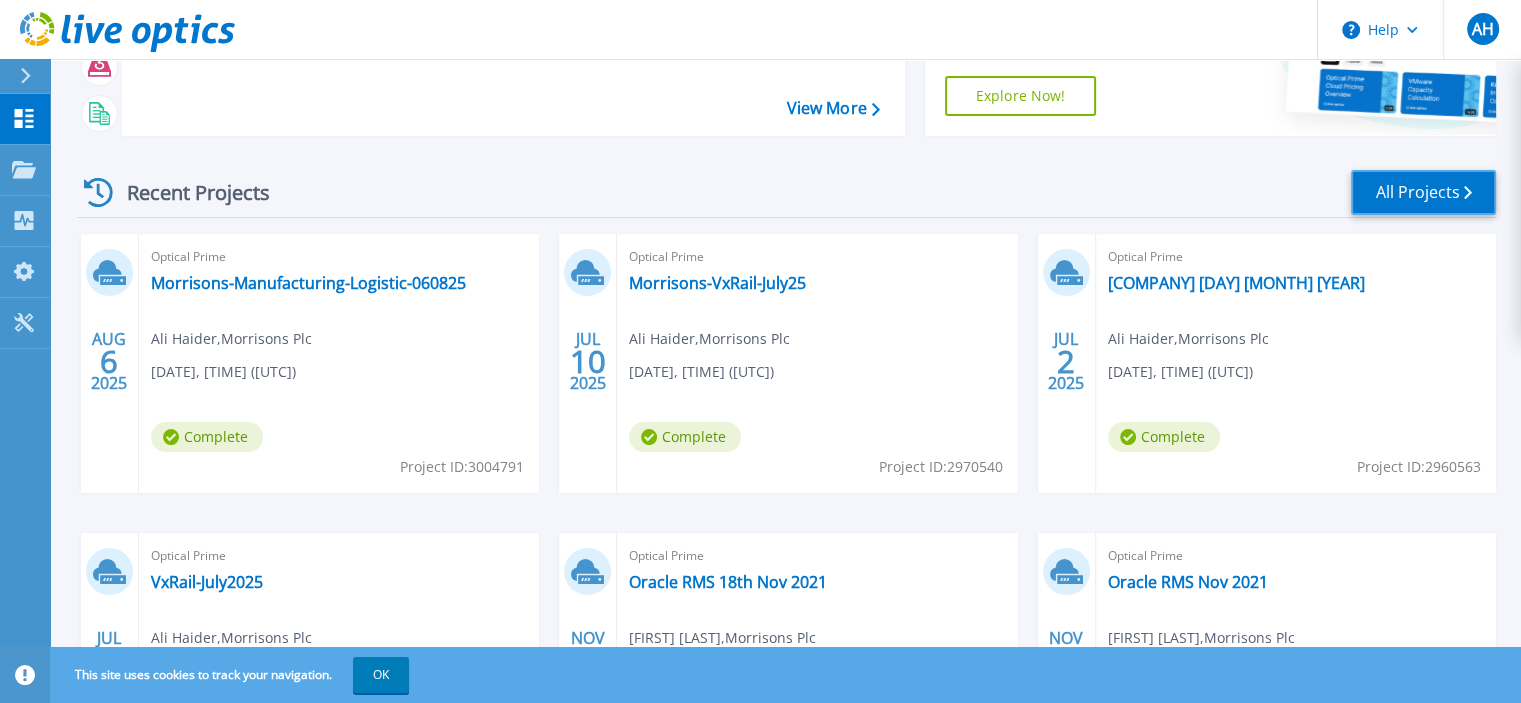 click on "All Projects" at bounding box center [1423, 192] 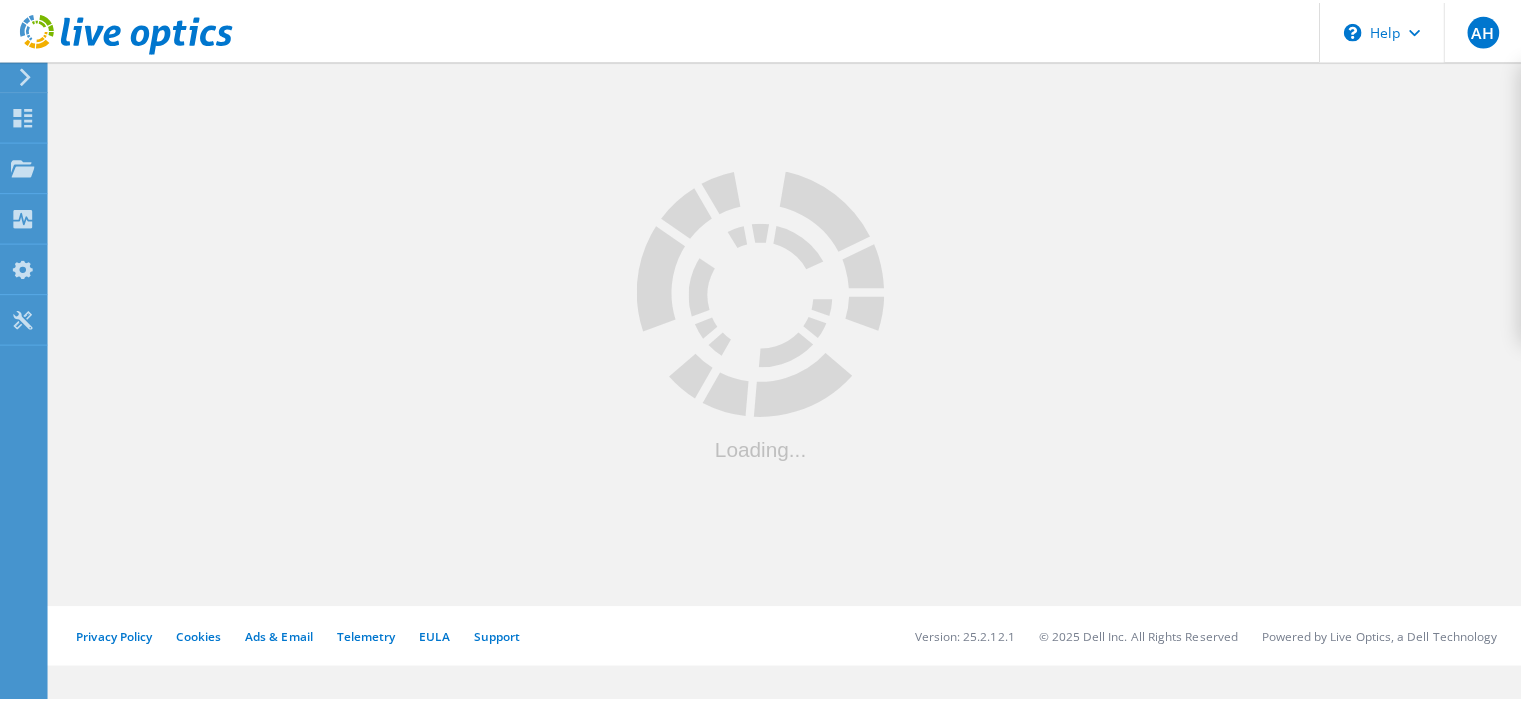 scroll, scrollTop: 0, scrollLeft: 0, axis: both 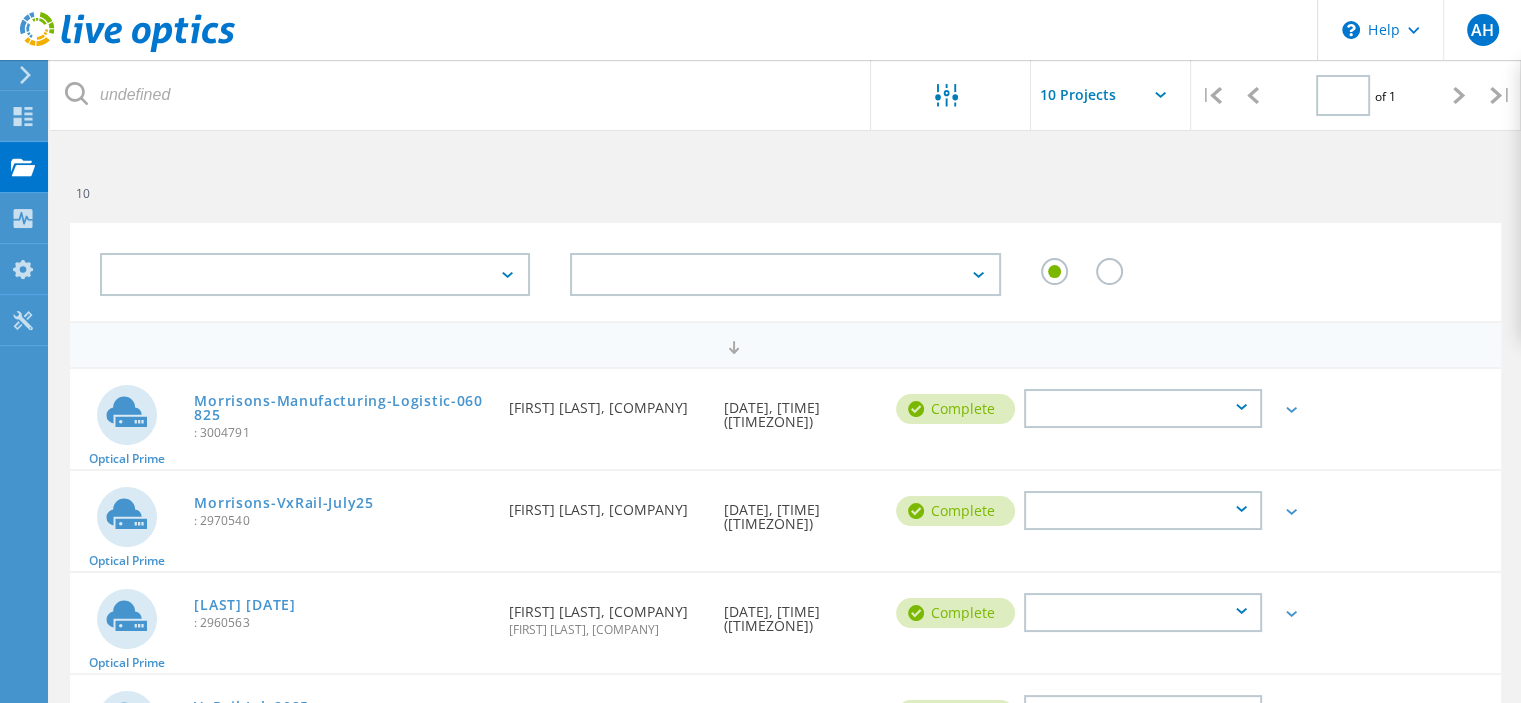 type on "1" 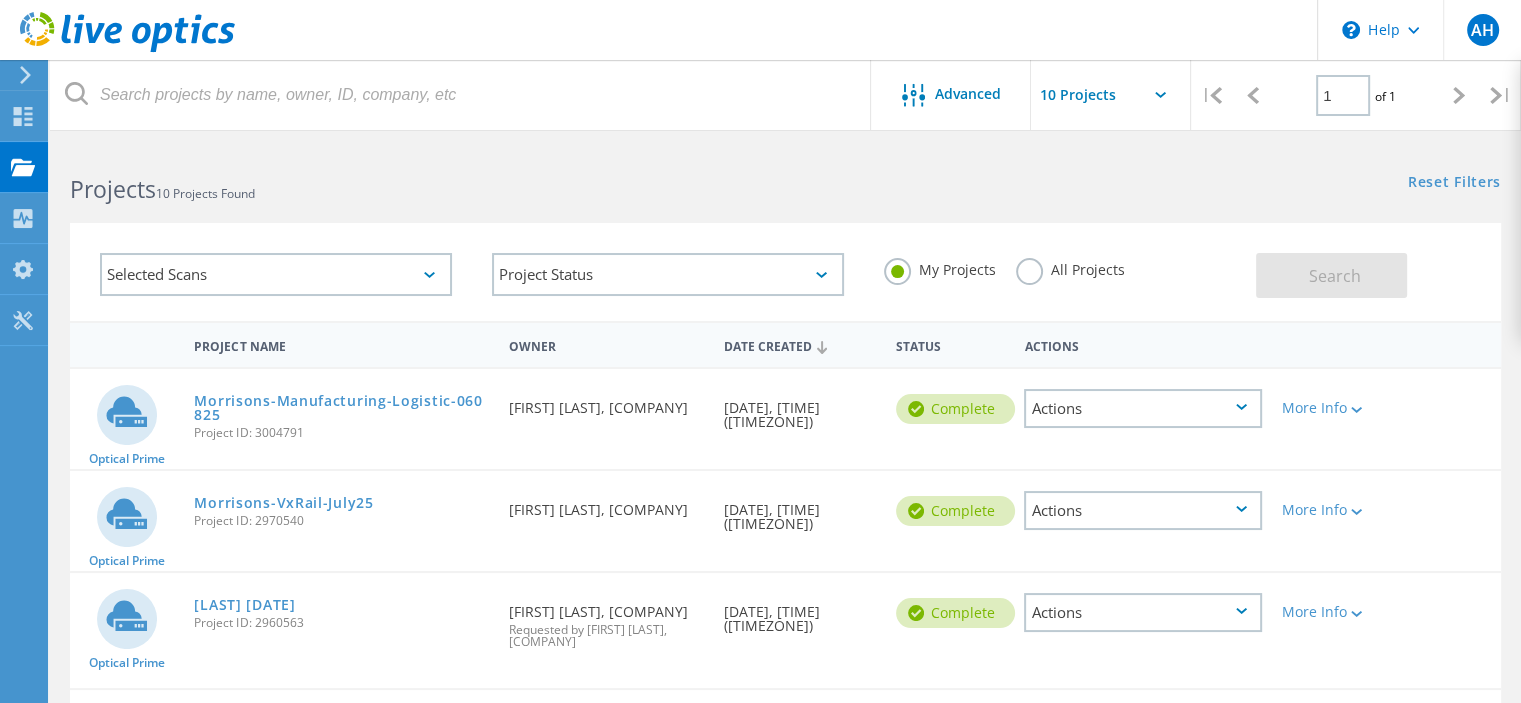 click on "Requested by [FIRST] [LAST], [COMPANY]" 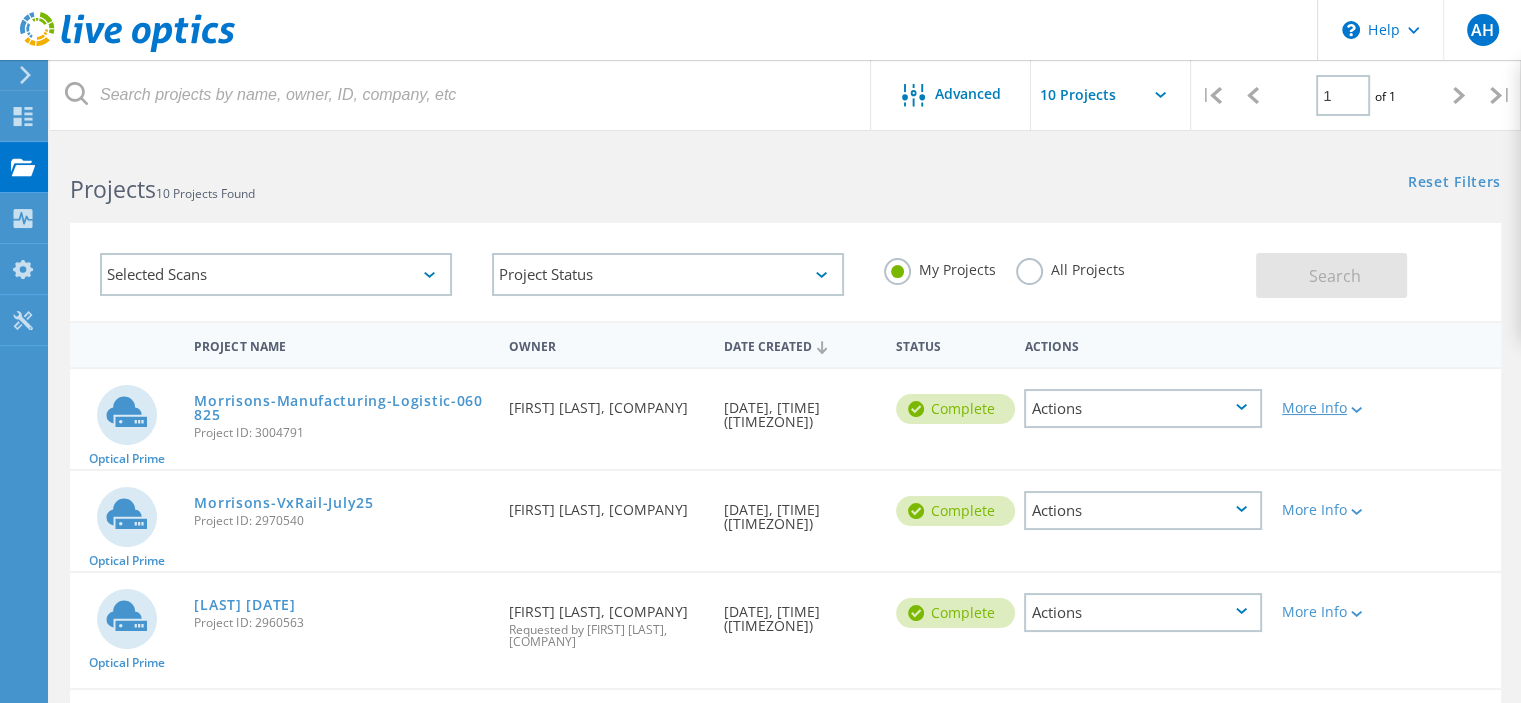 click 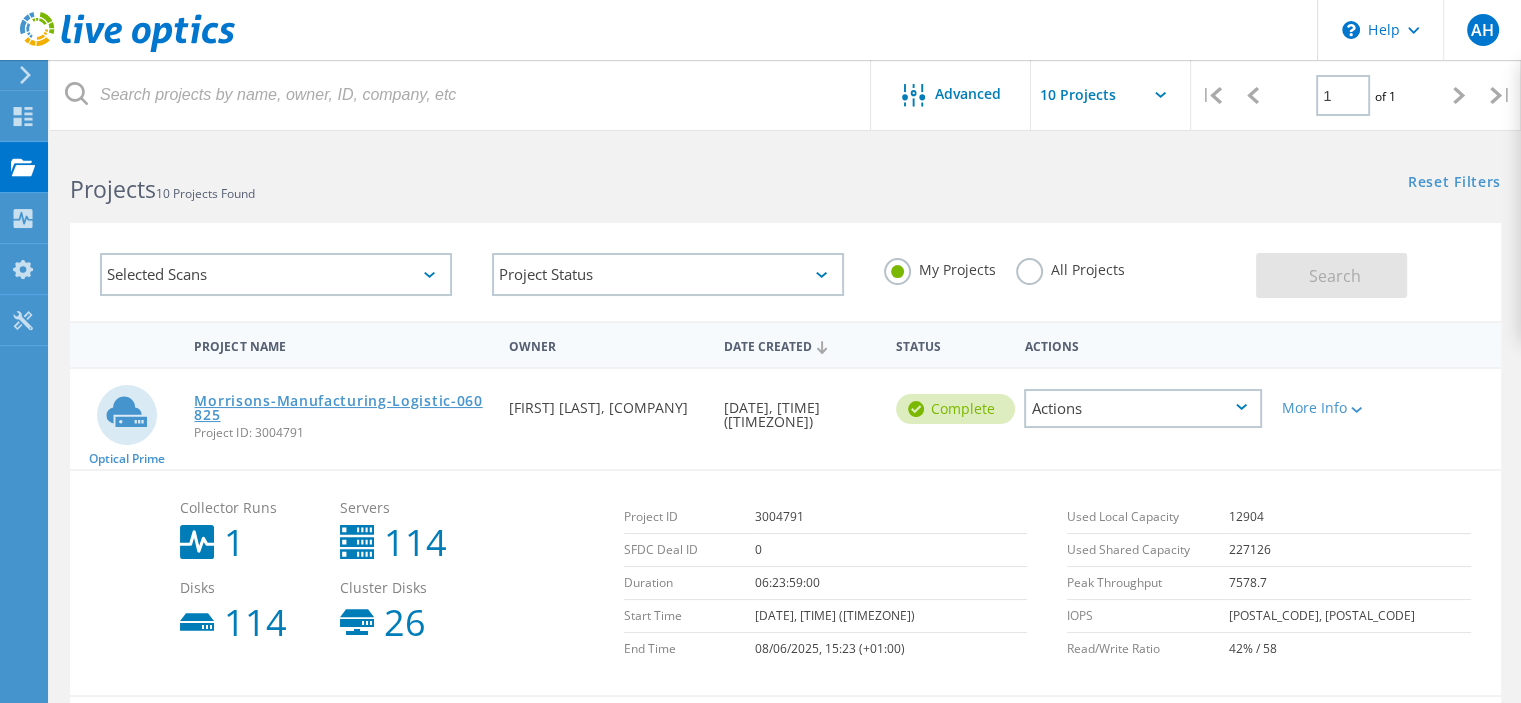 click on "Morrisons-Manufacturing-Logistic-060825" 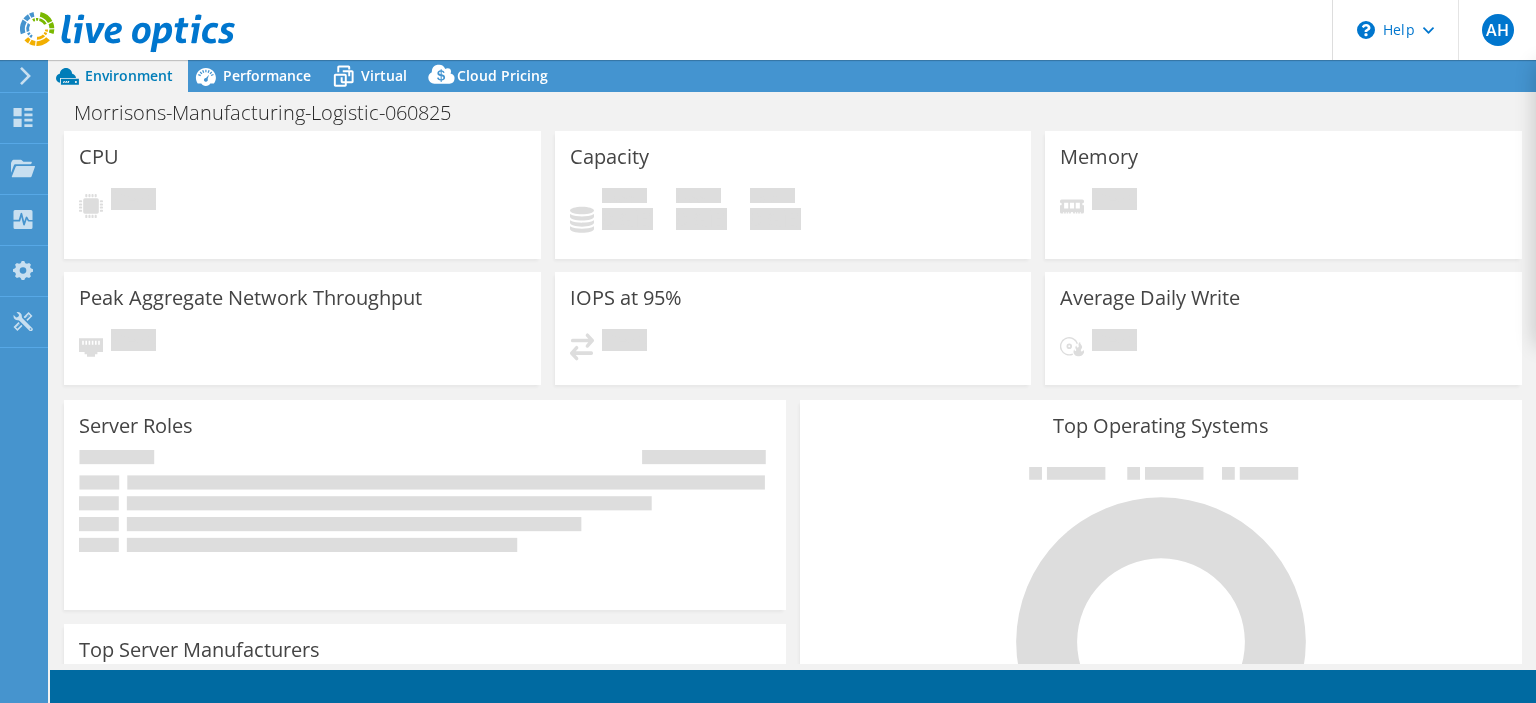 scroll, scrollTop: 0, scrollLeft: 0, axis: both 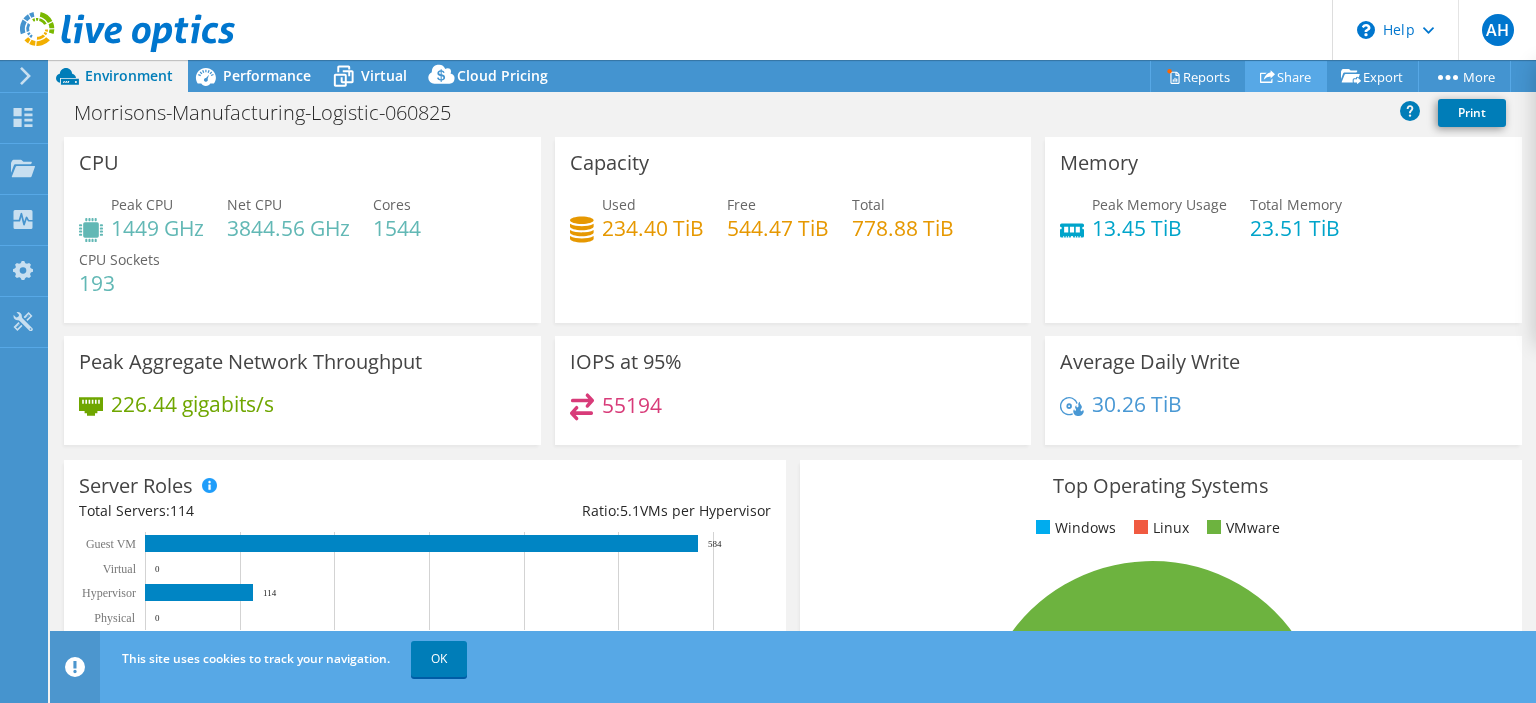 click 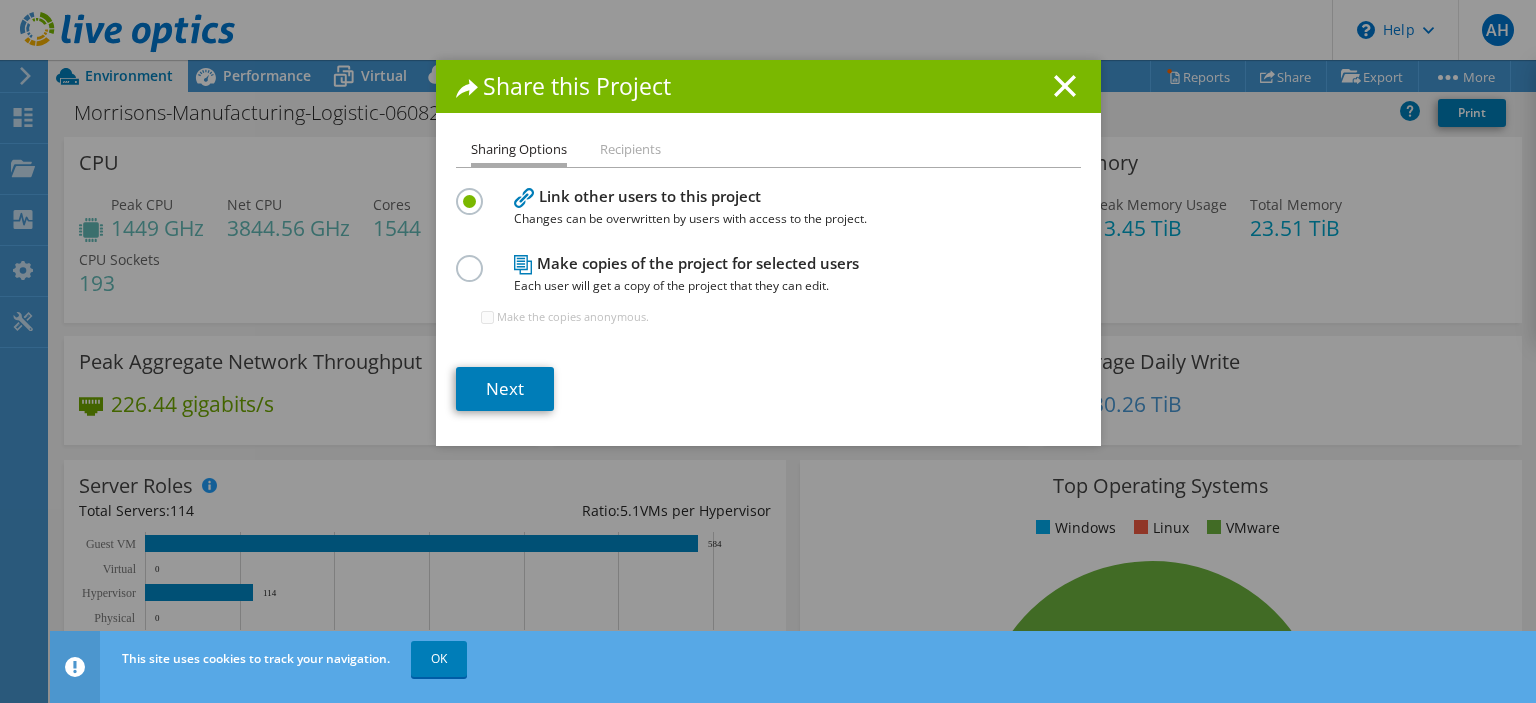 click on "Recipients" at bounding box center (630, 150) 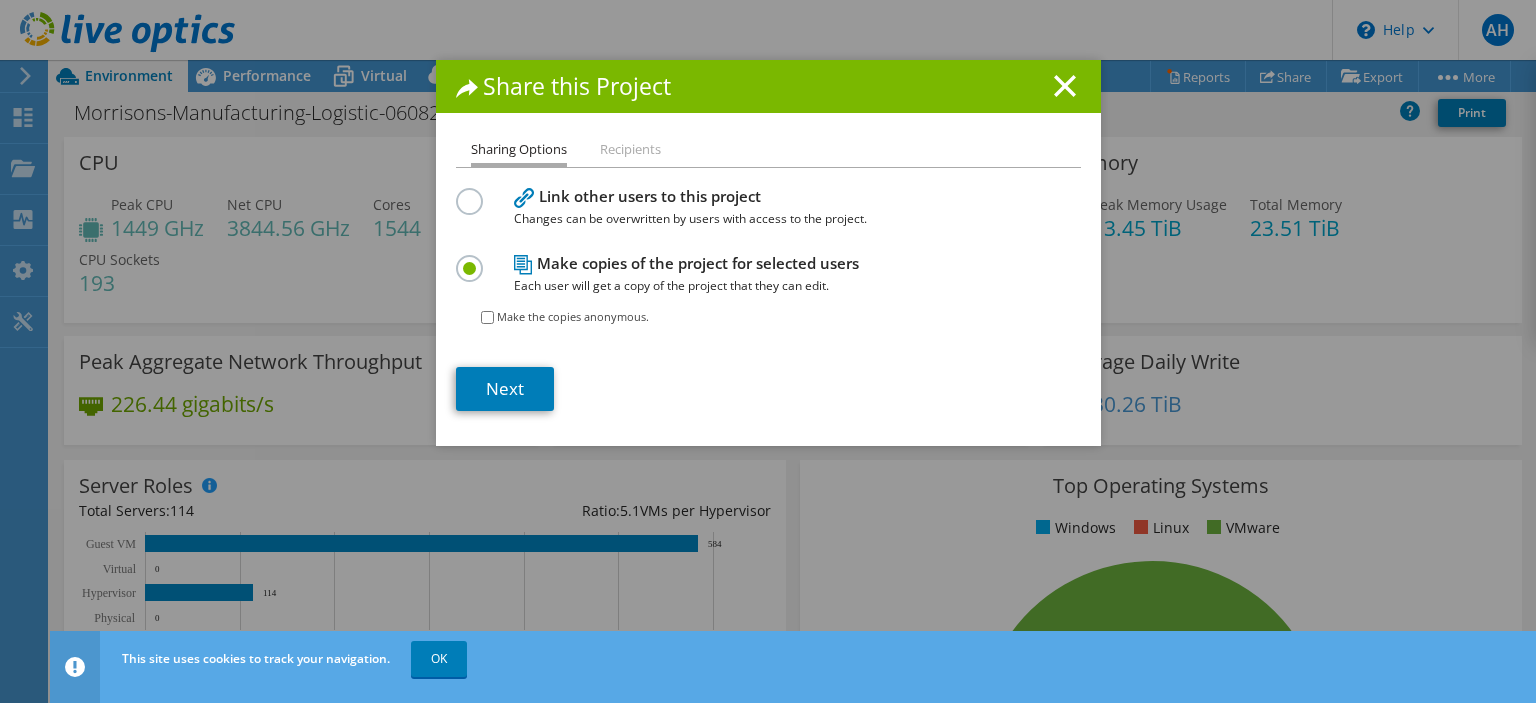 click at bounding box center [473, 190] 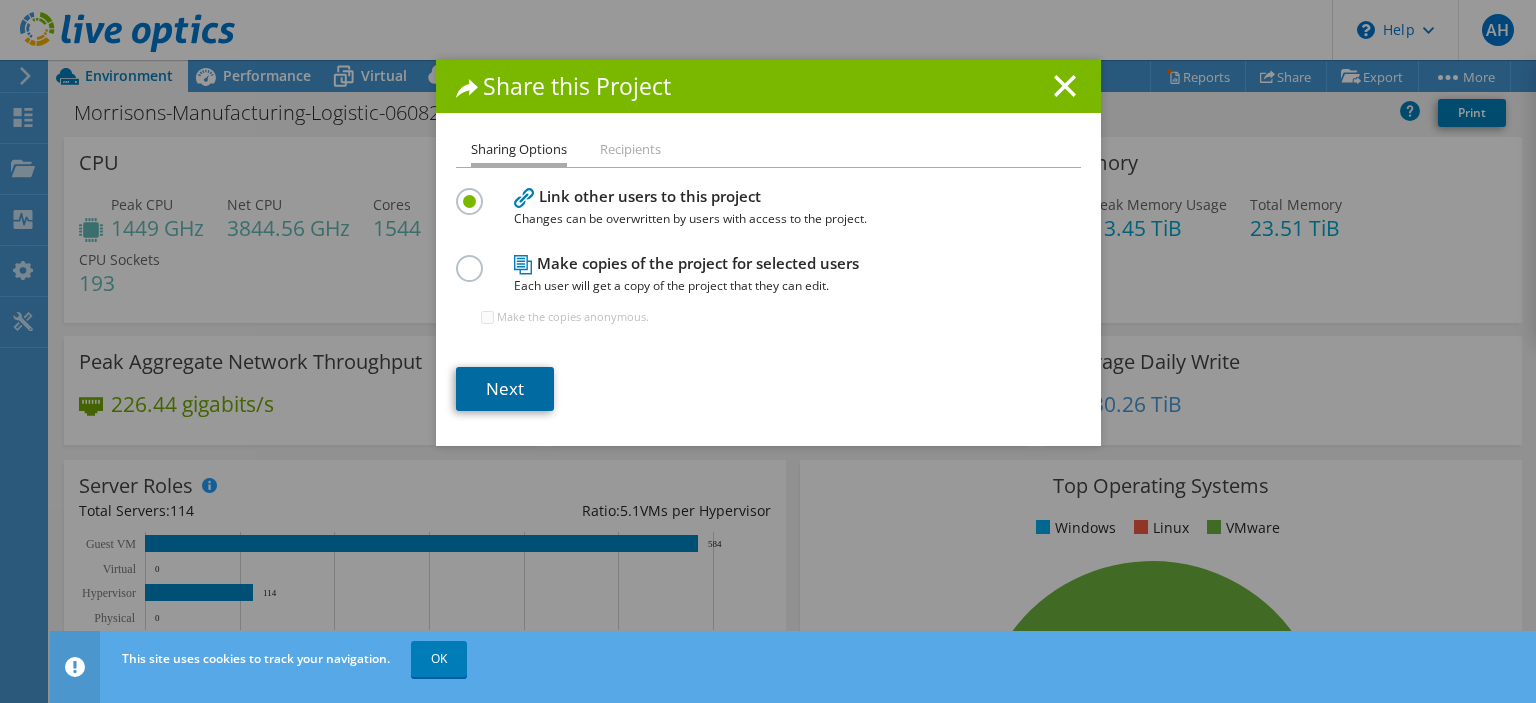 click on "Next" at bounding box center [505, 389] 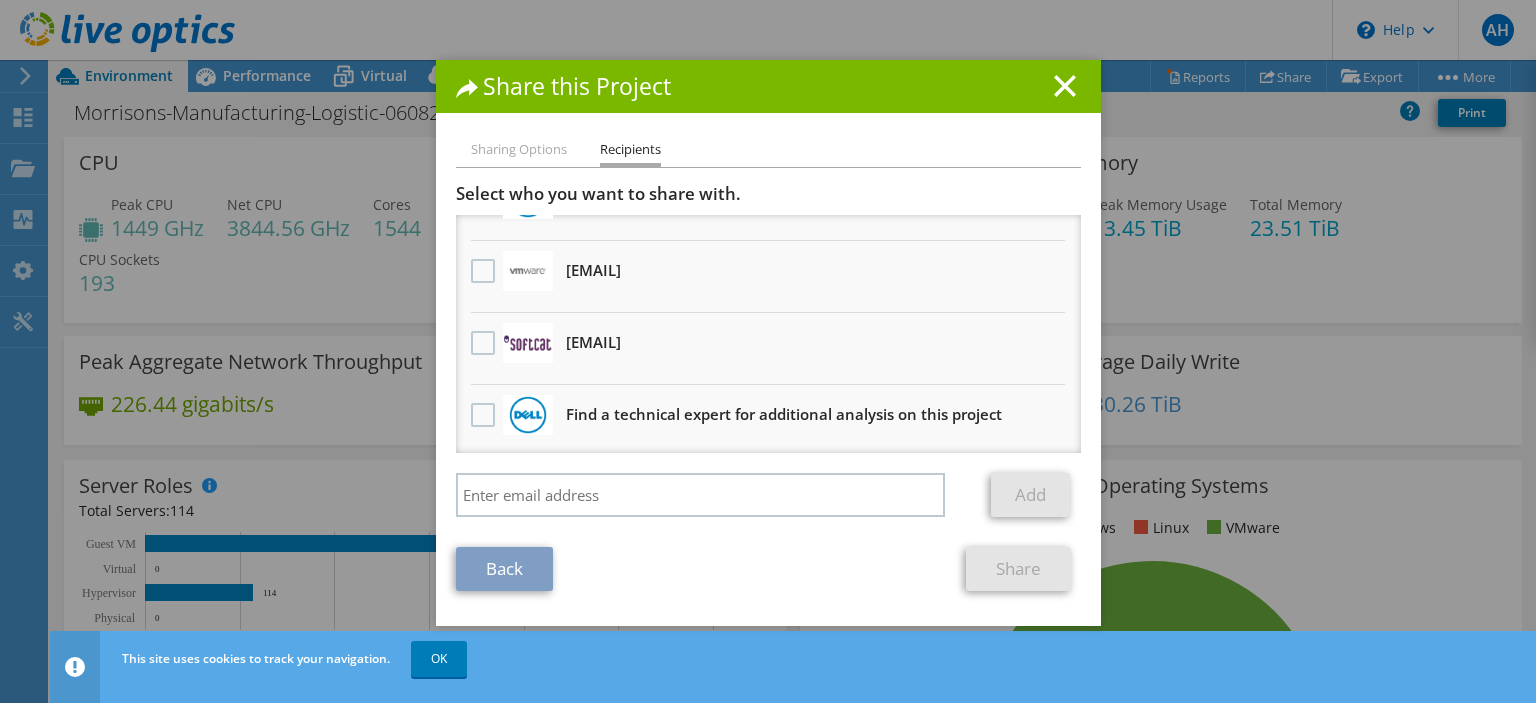 scroll, scrollTop: 0, scrollLeft: 0, axis: both 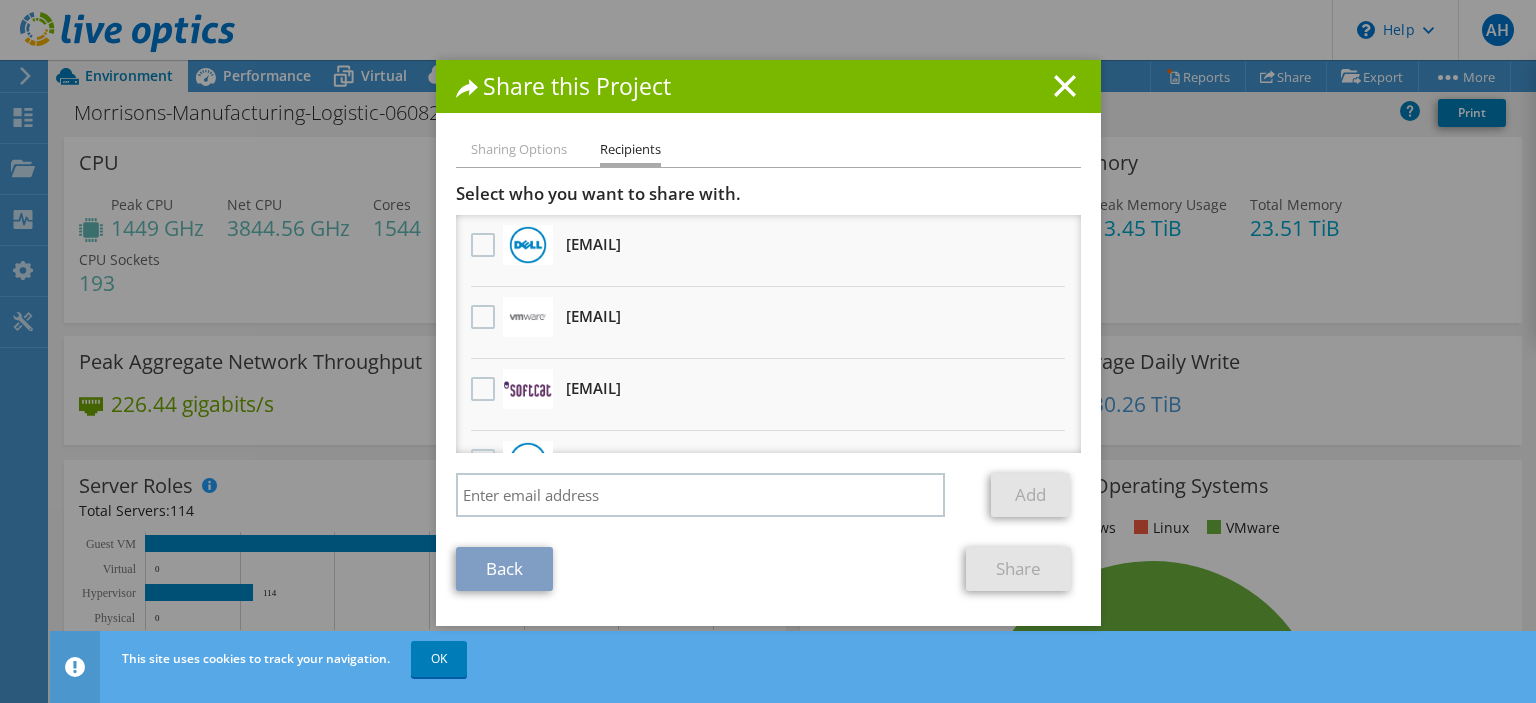click on "[EMAIL]
Will receive an anonymous copy" at bounding box center [768, 323] 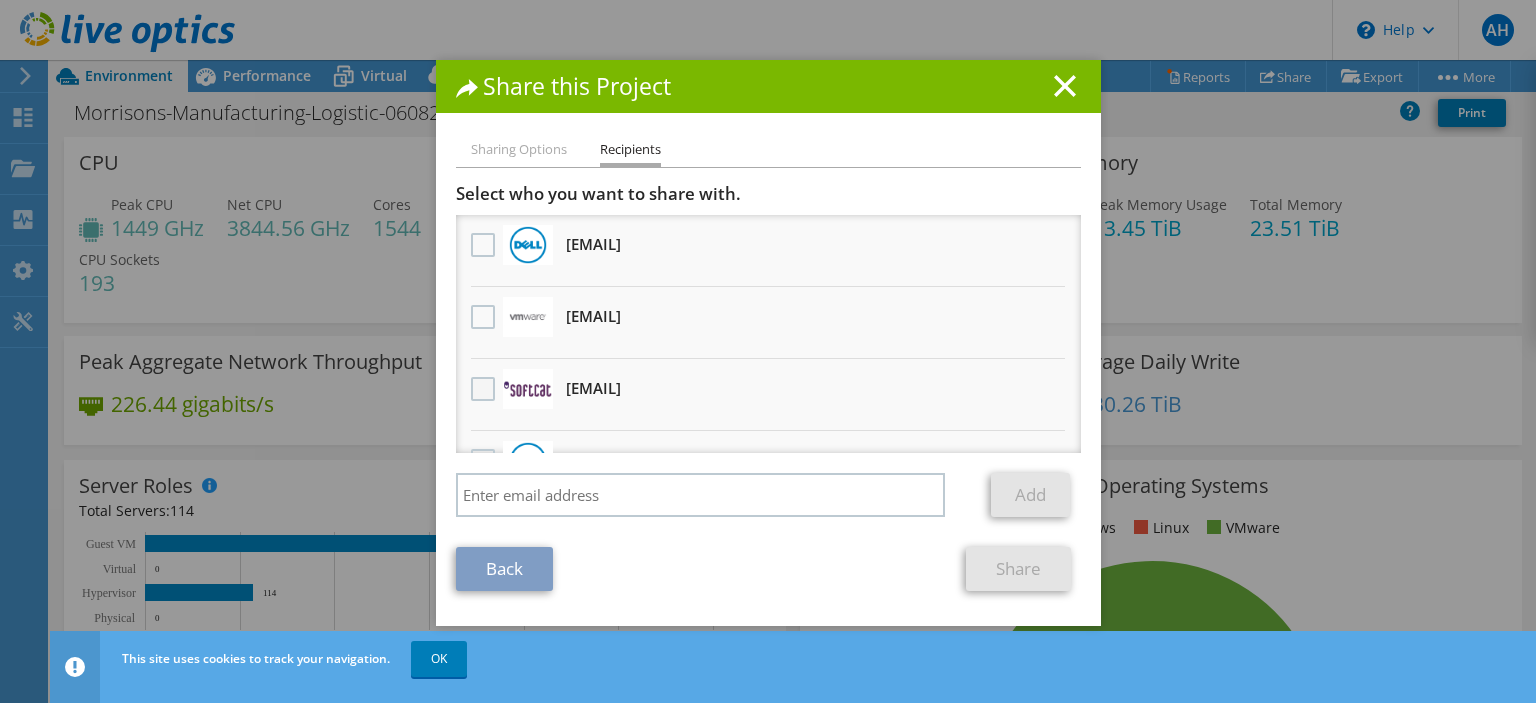 click at bounding box center [485, 389] 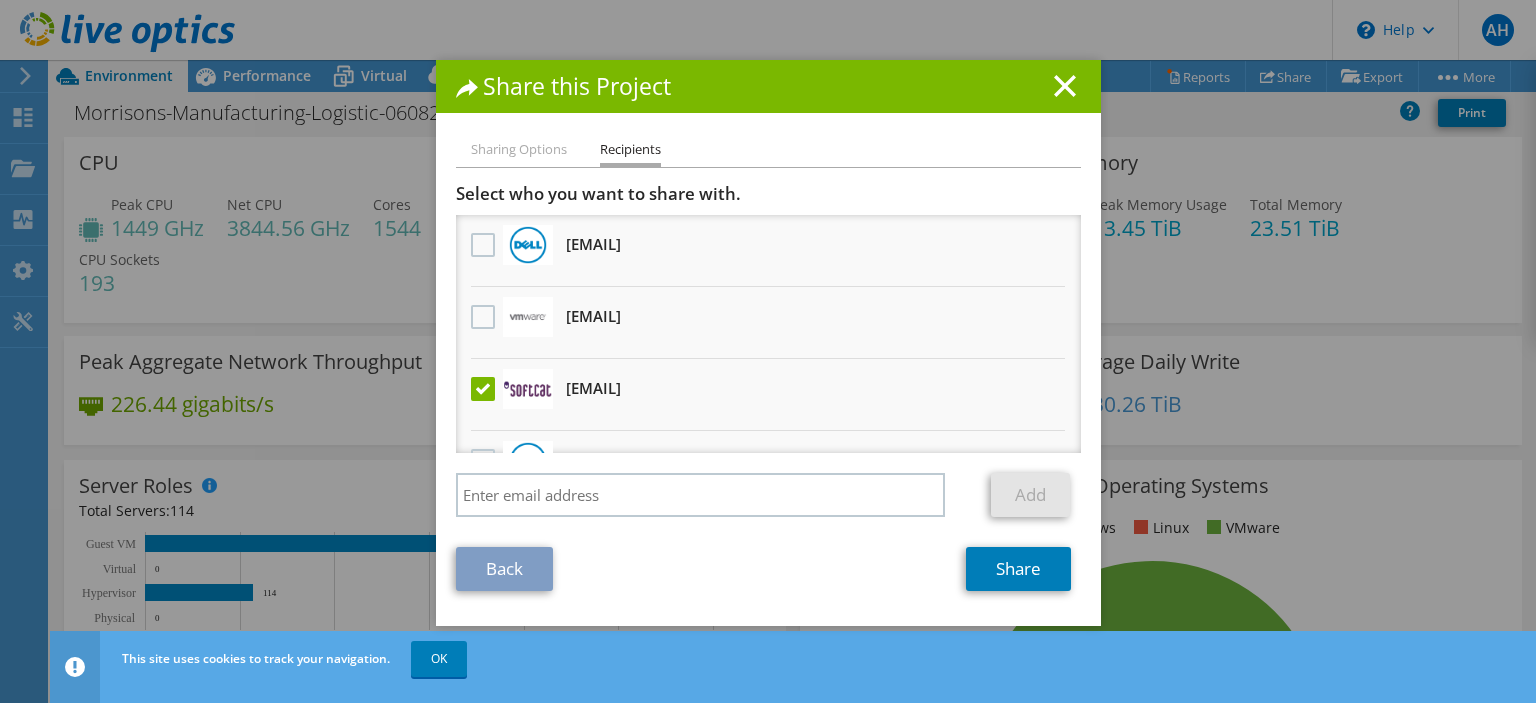scroll, scrollTop: 46, scrollLeft: 0, axis: vertical 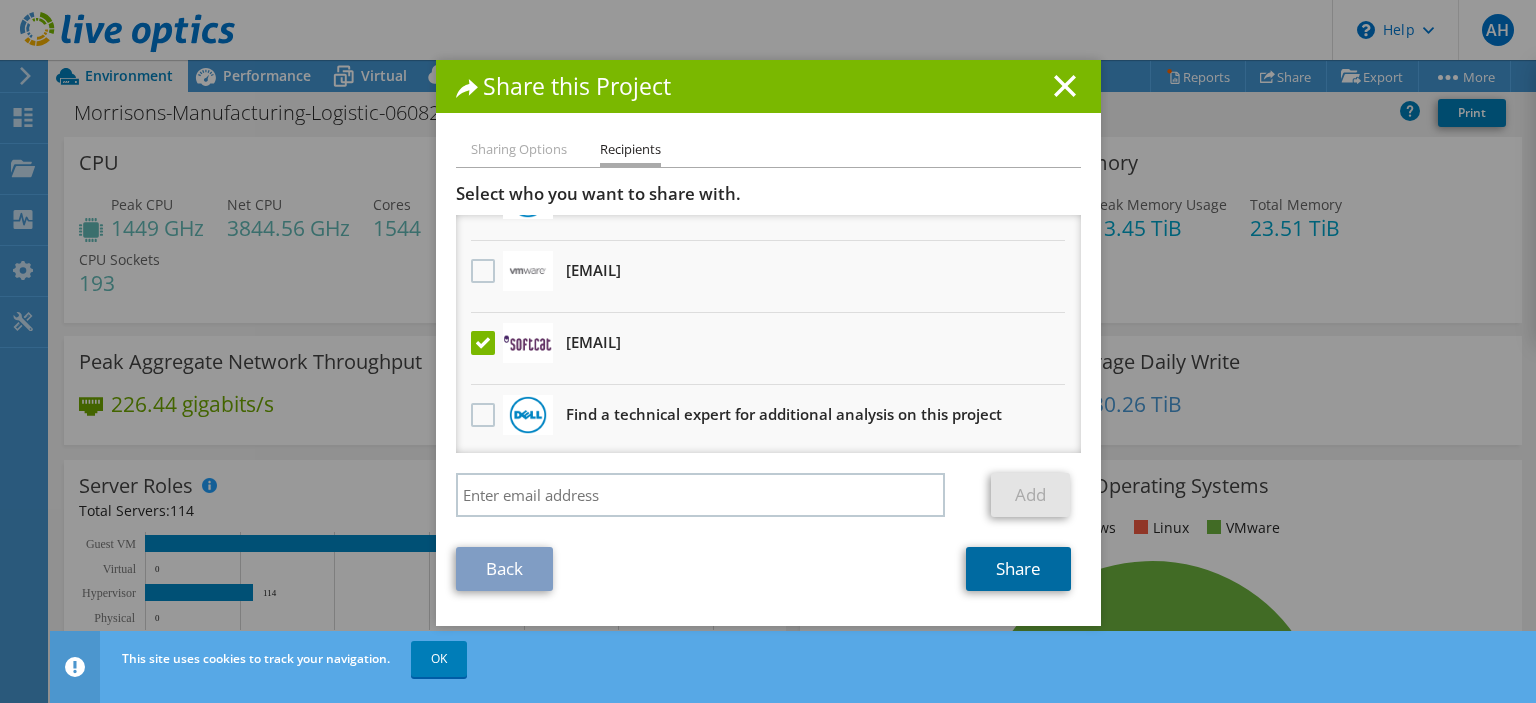 click on "Share" at bounding box center (1018, 569) 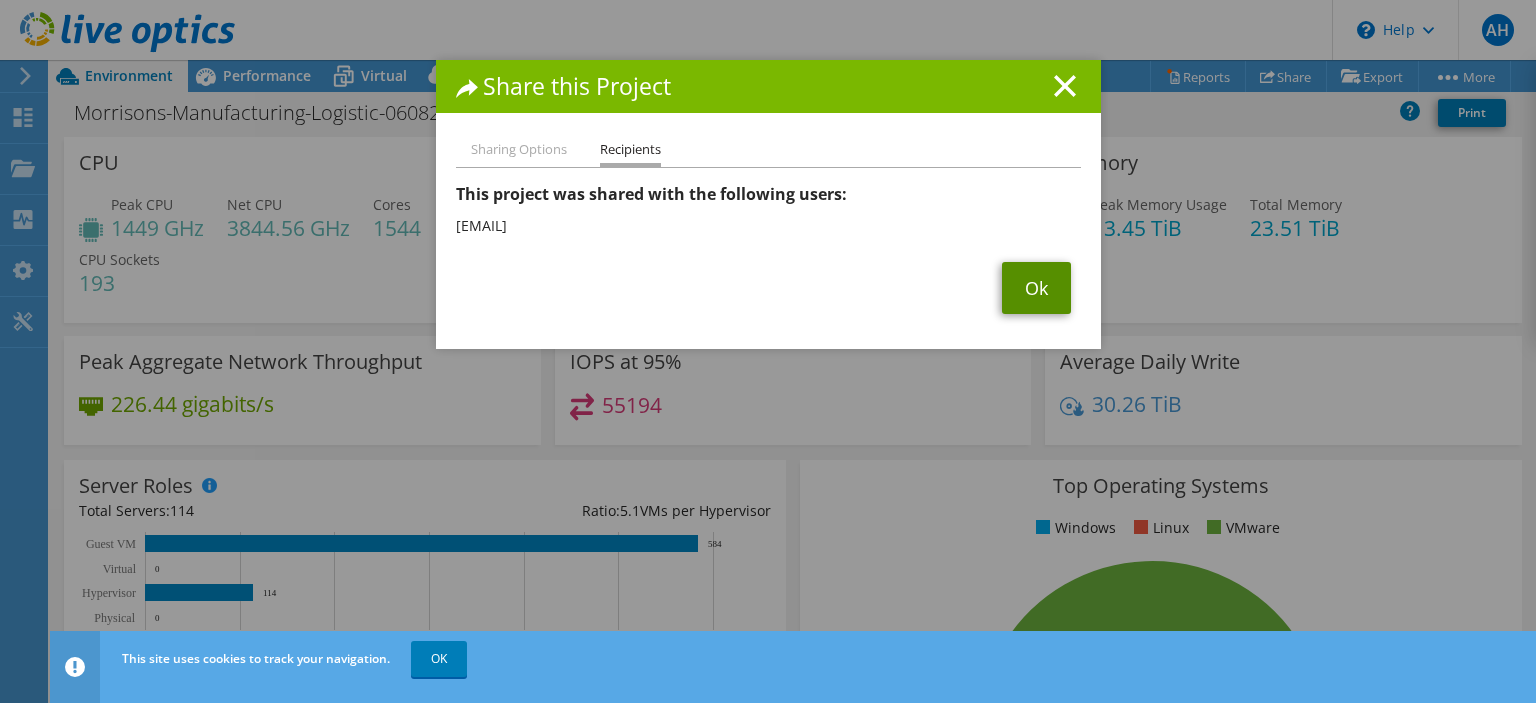 click on "Ok" at bounding box center [1036, 288] 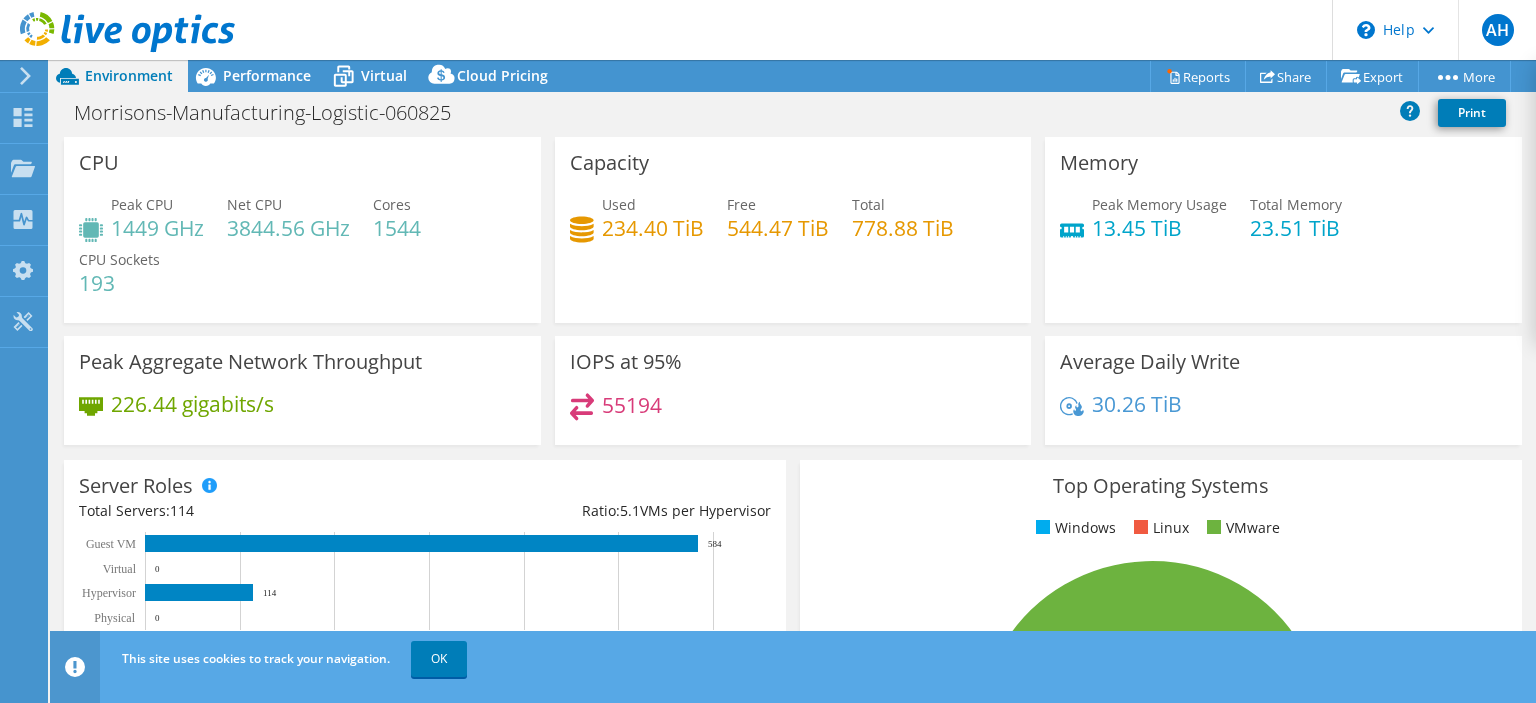 click at bounding box center (-78, 76) 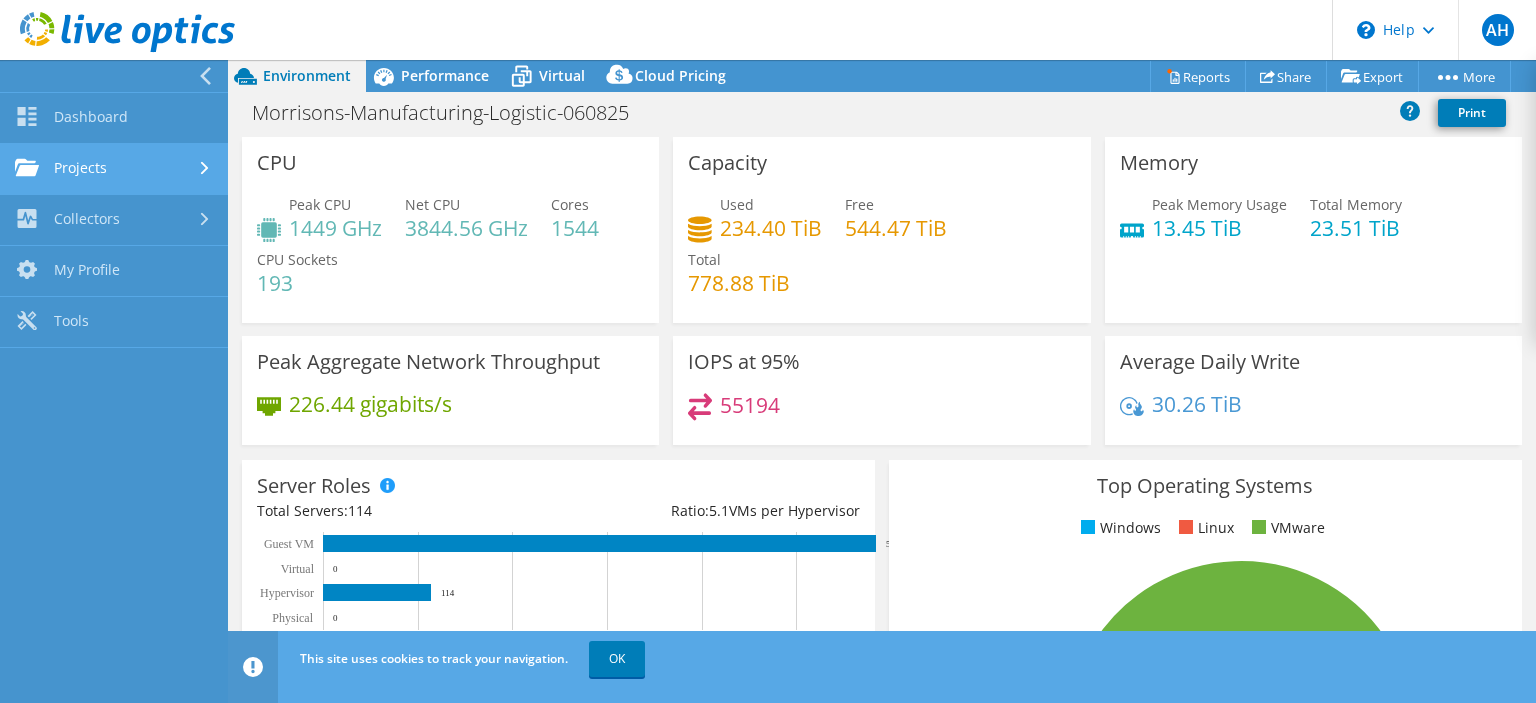 click on "Projects" at bounding box center (114, 169) 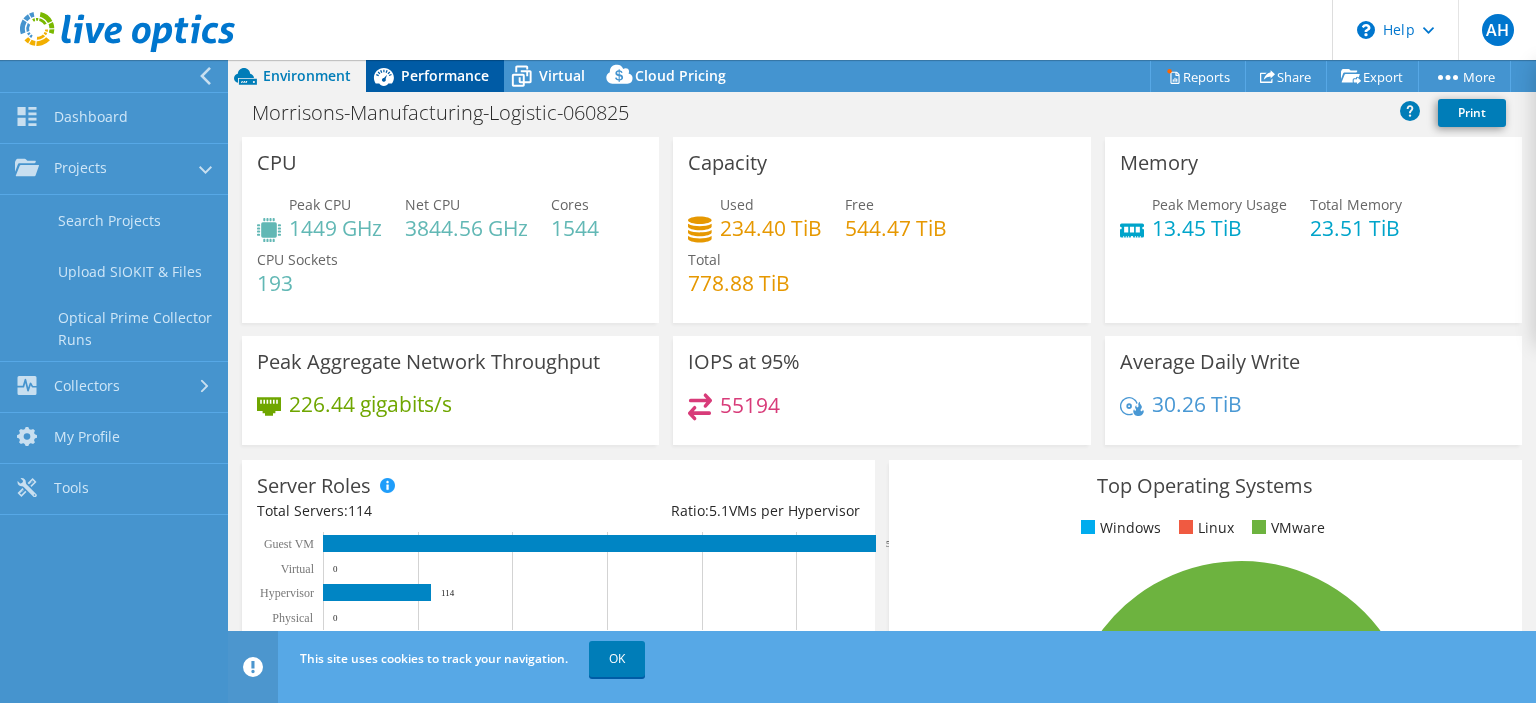 click on "Performance" at bounding box center [445, 75] 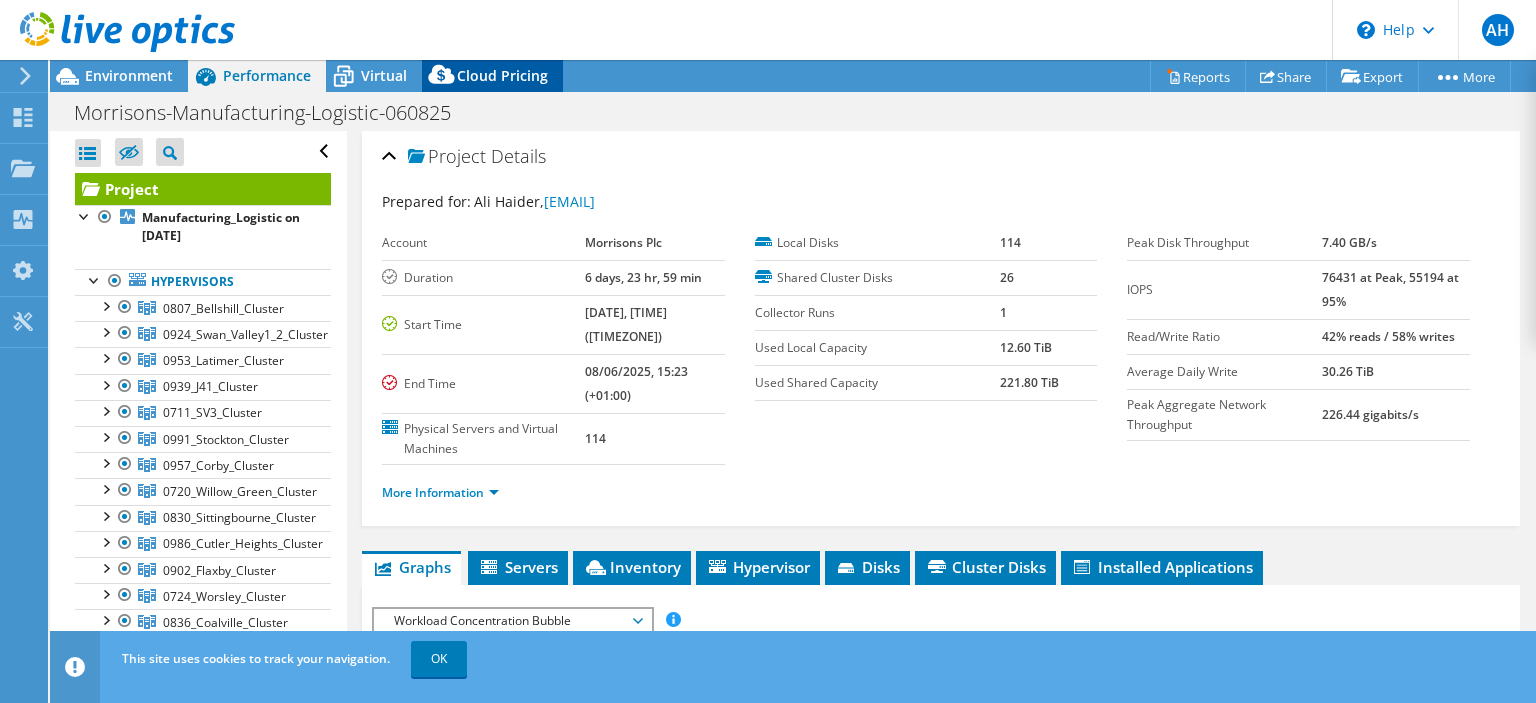 click on "Cloud Pricing" at bounding box center [502, 75] 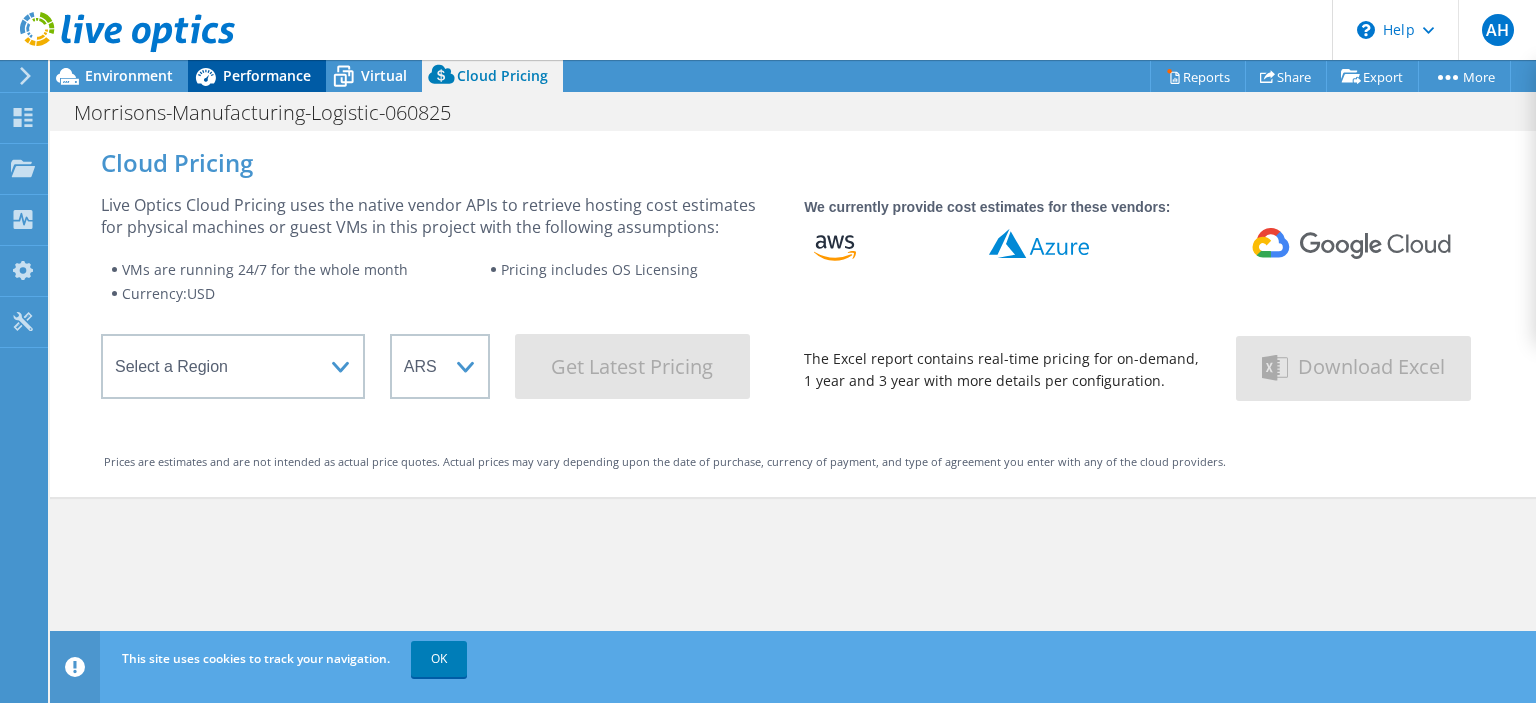 click 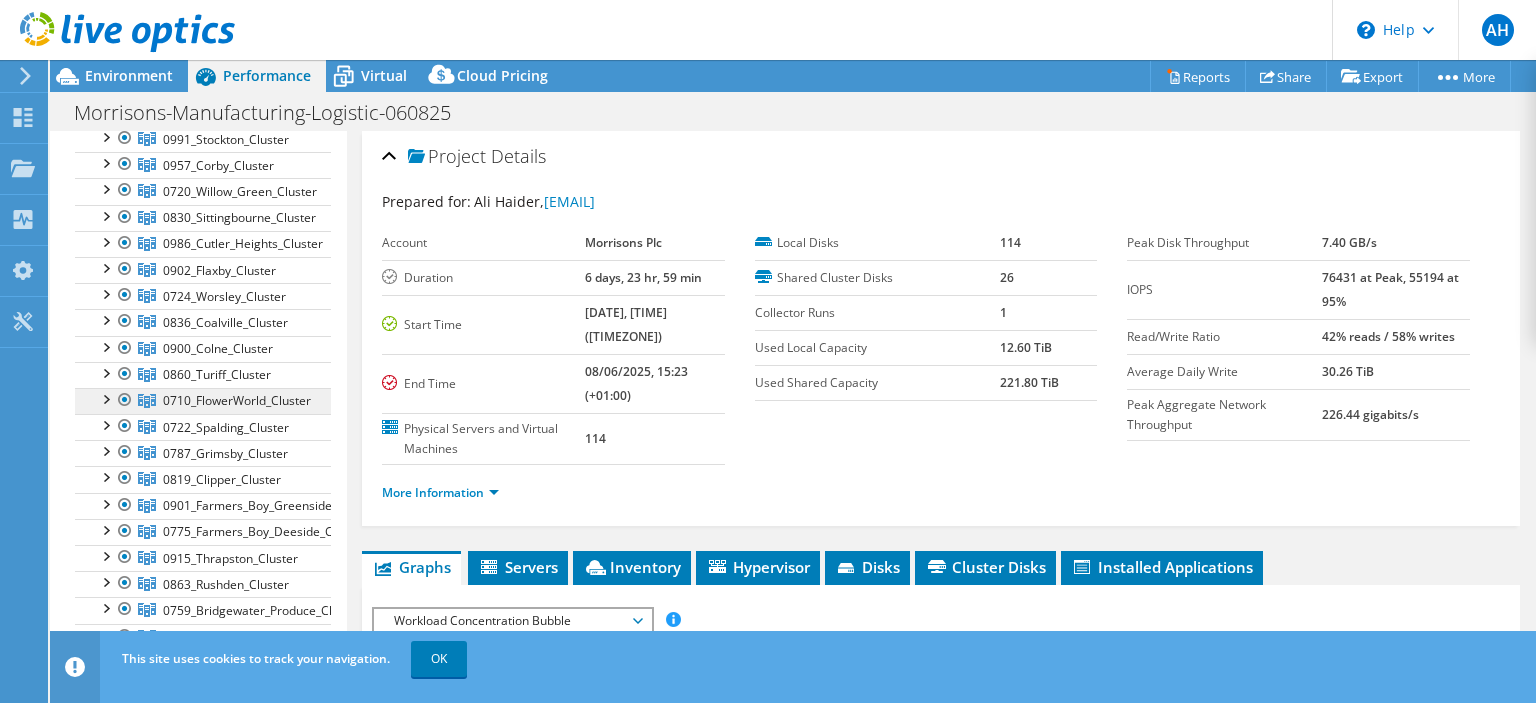scroll, scrollTop: 400, scrollLeft: 0, axis: vertical 